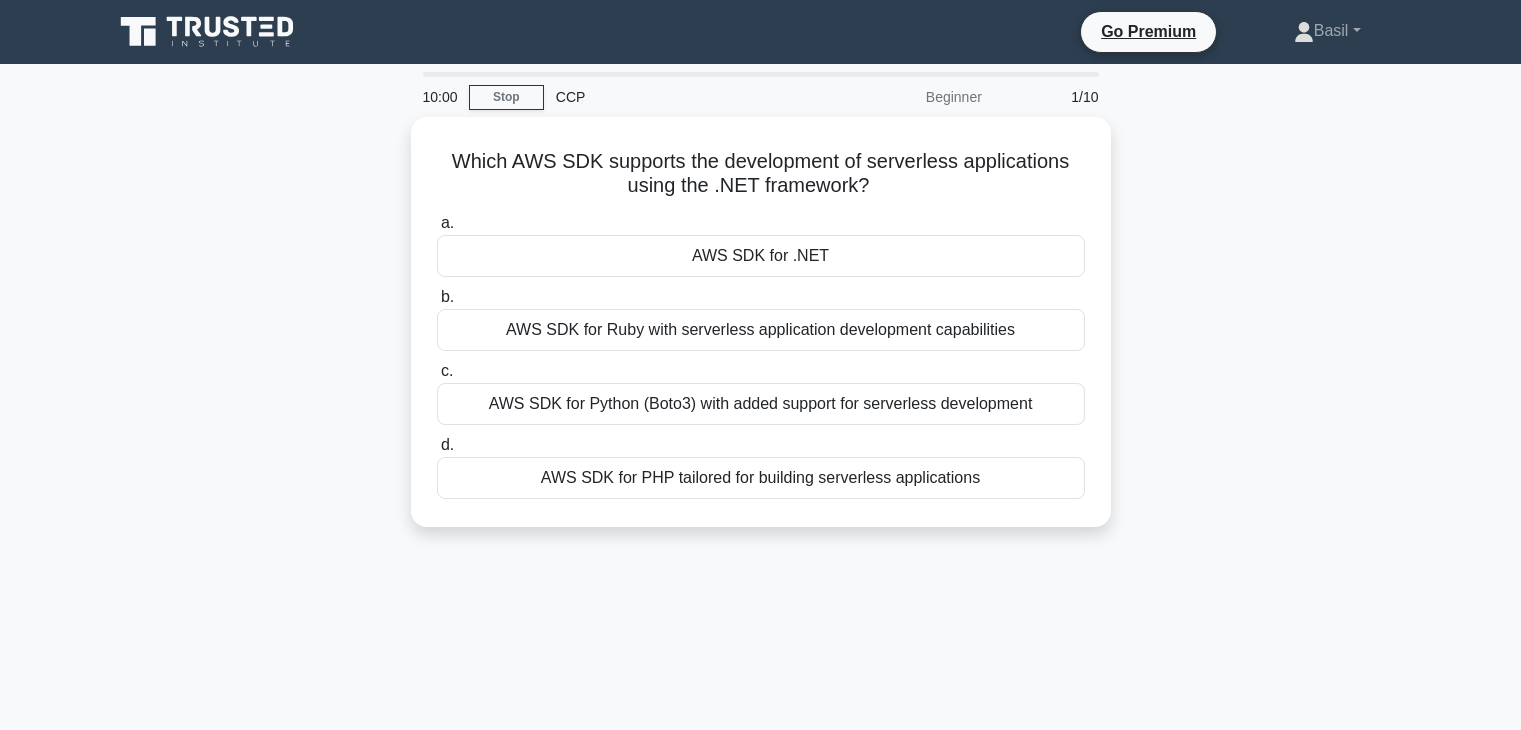 scroll, scrollTop: 0, scrollLeft: 0, axis: both 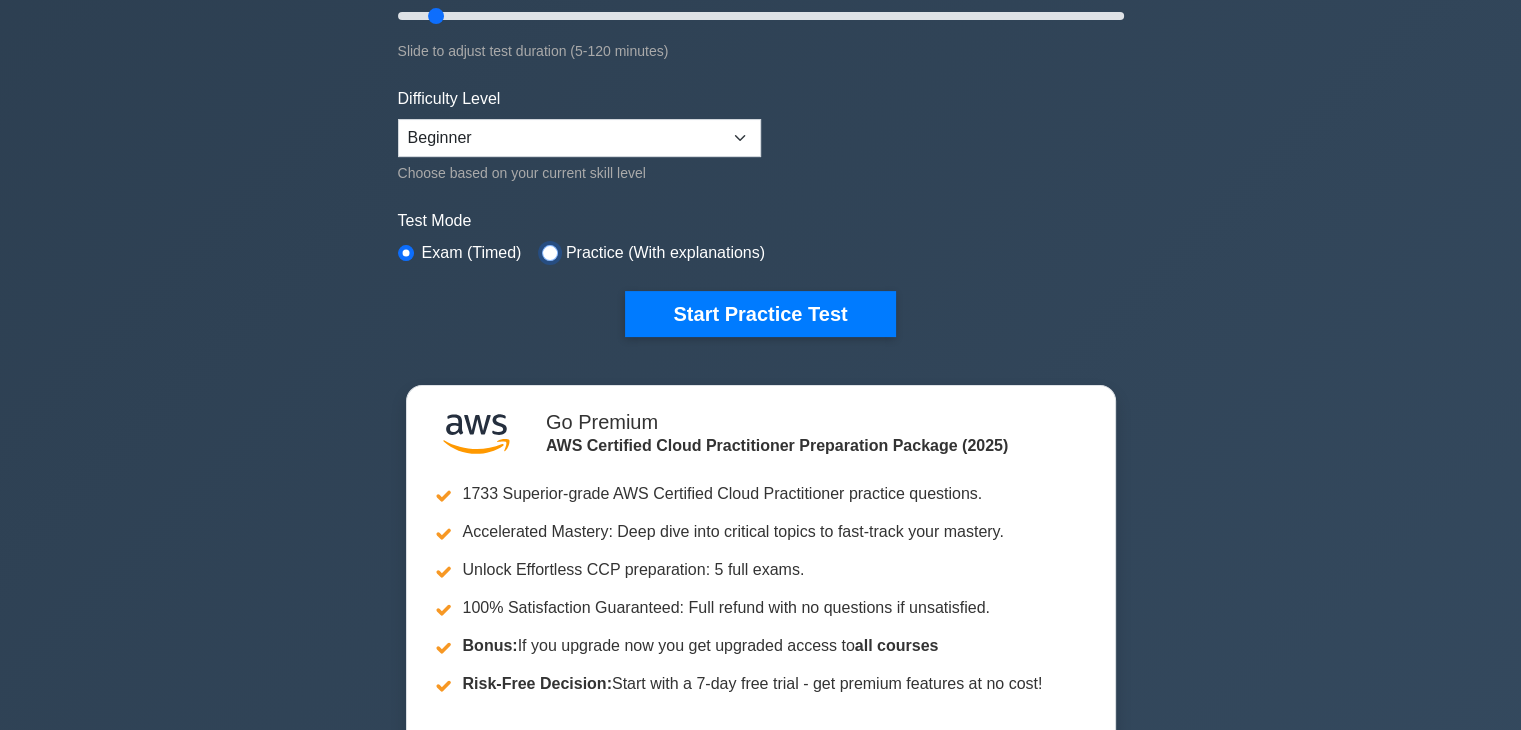 click at bounding box center (550, 253) 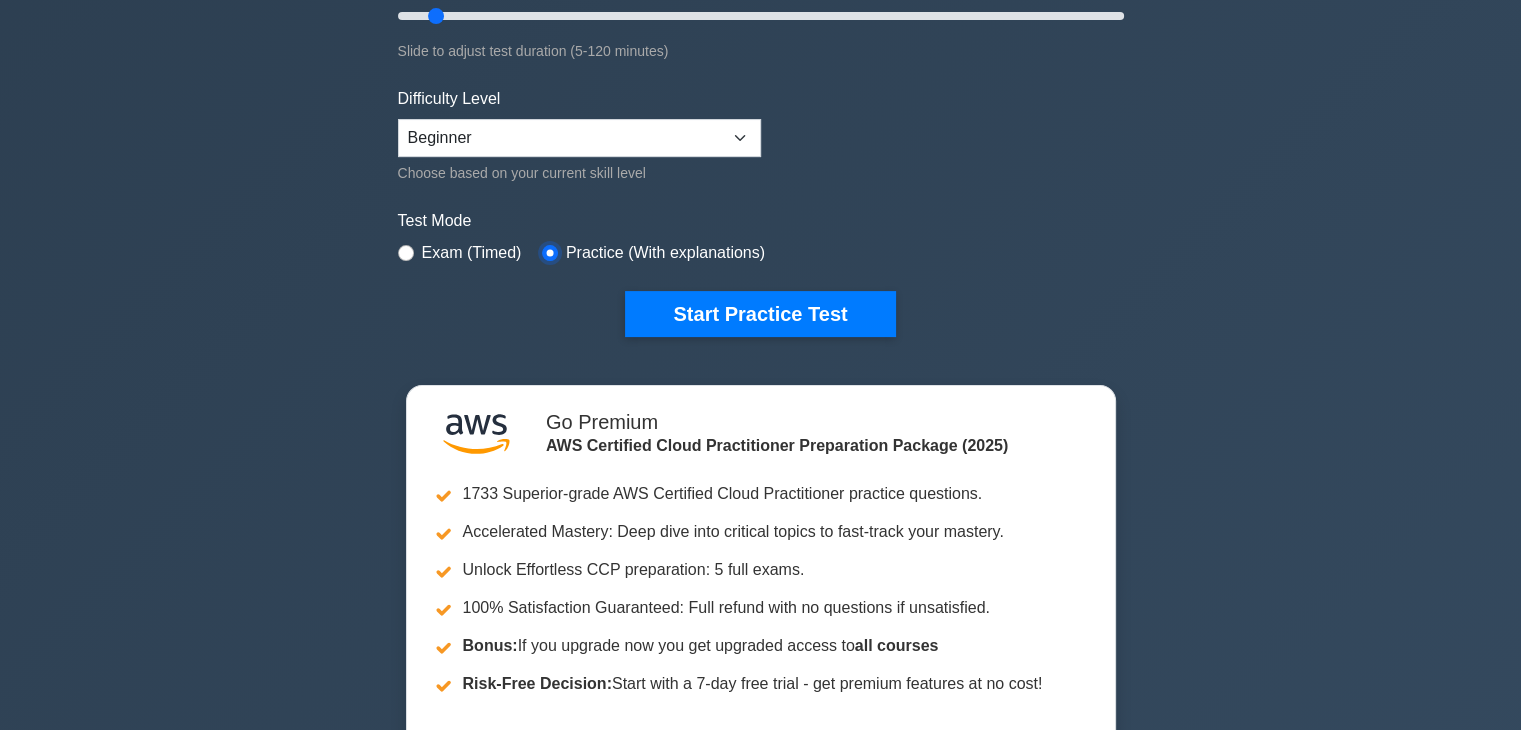 click at bounding box center (550, 253) 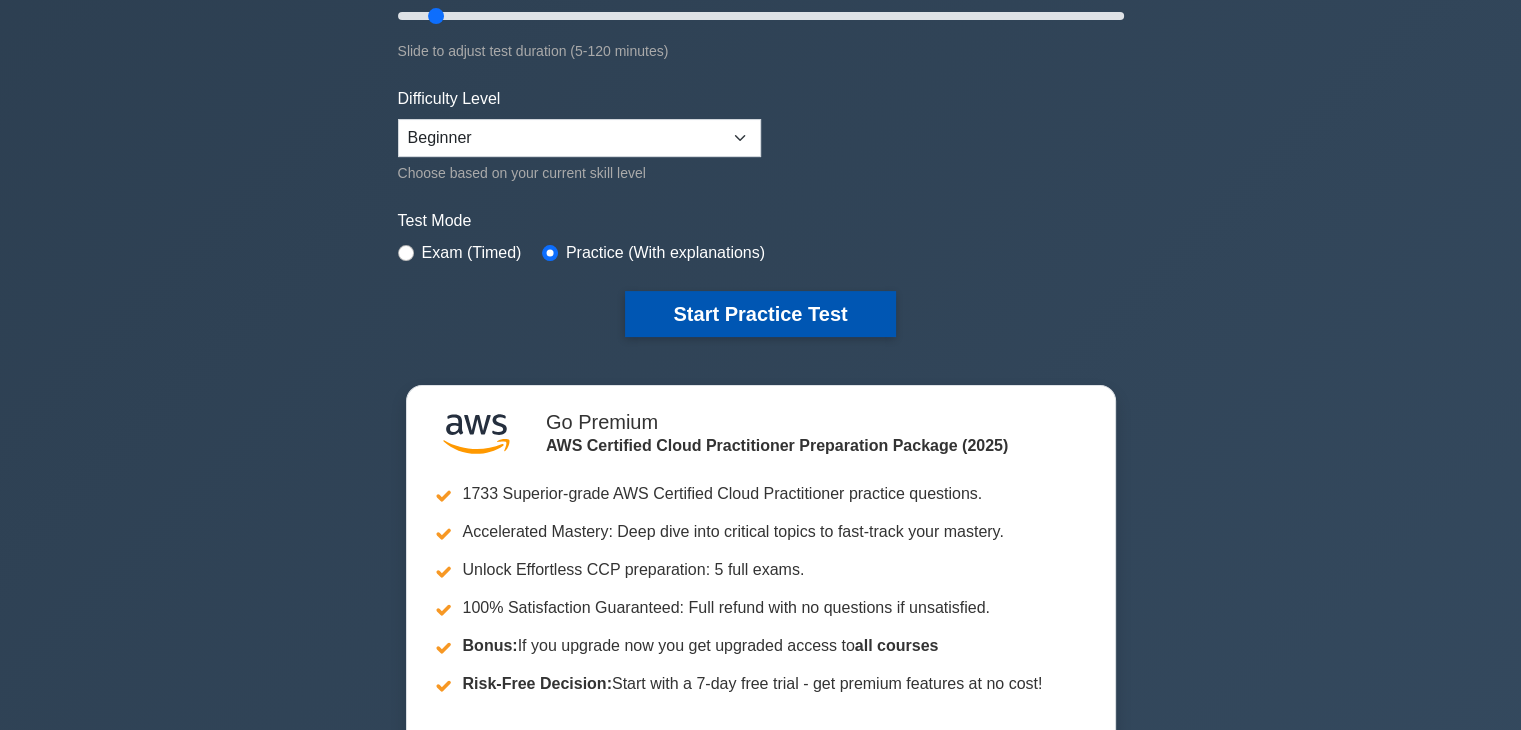 click on "Start Practice Test" at bounding box center (760, 314) 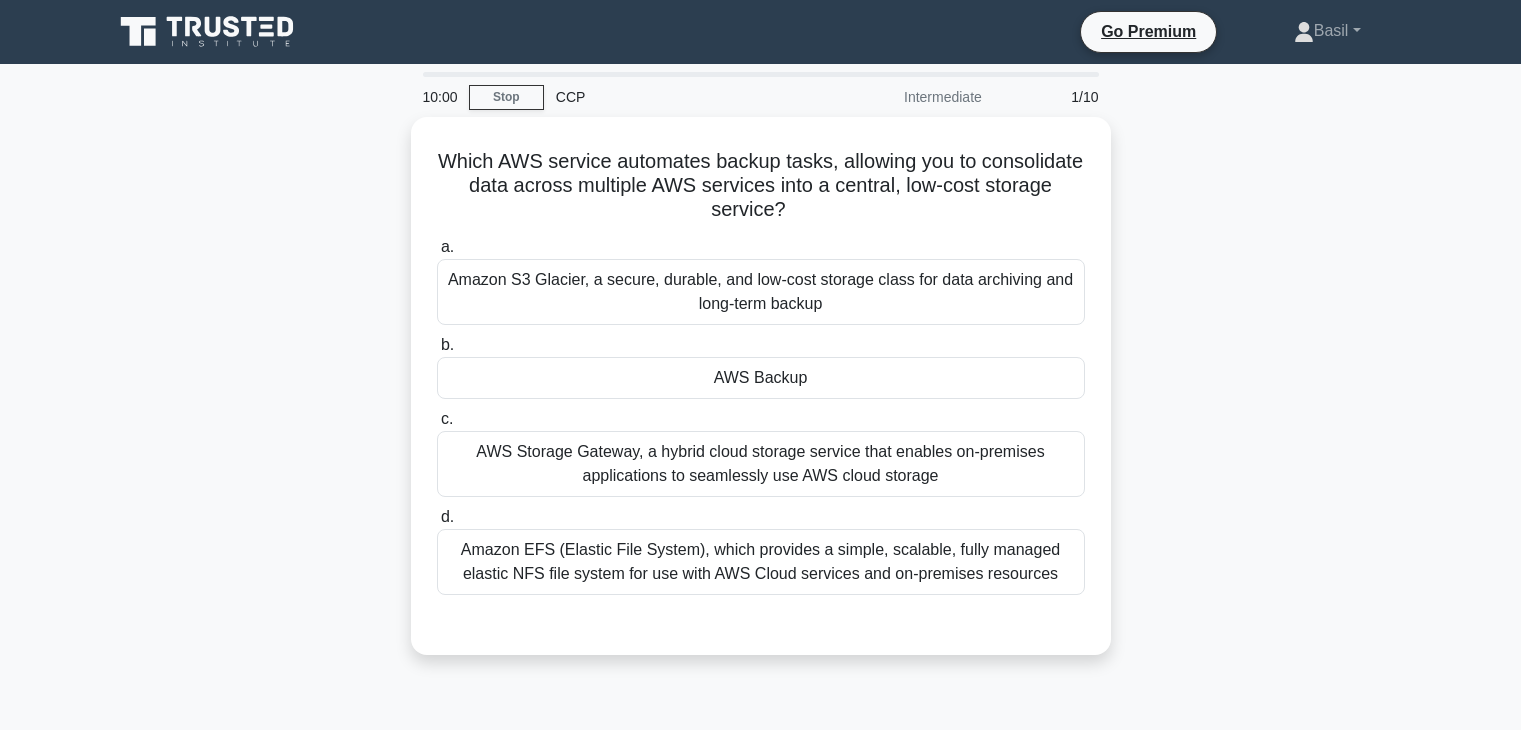 scroll, scrollTop: 0, scrollLeft: 0, axis: both 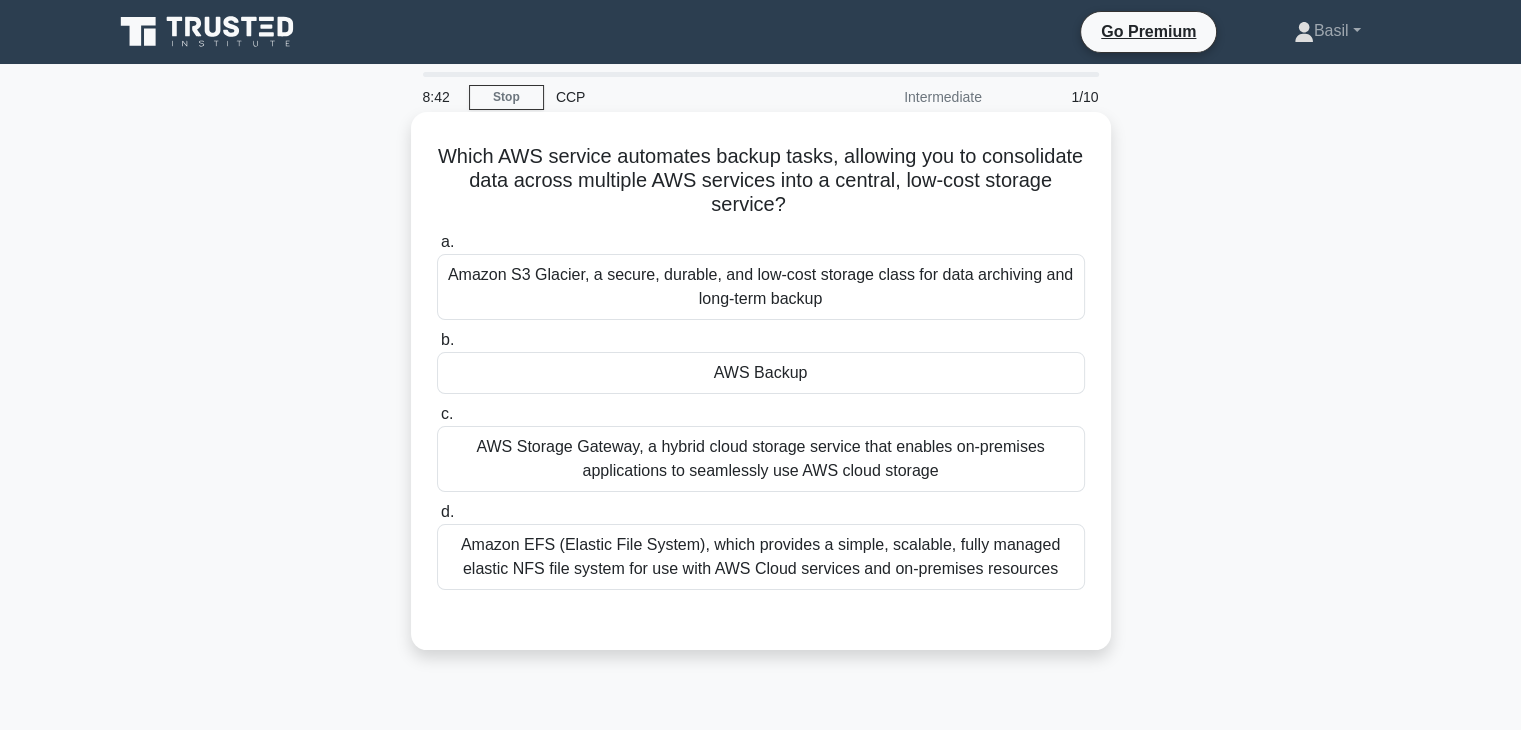 click on "Amazon S3 Glacier, a secure, durable, and low-cost storage class for data archiving and long-term backup" at bounding box center (761, 287) 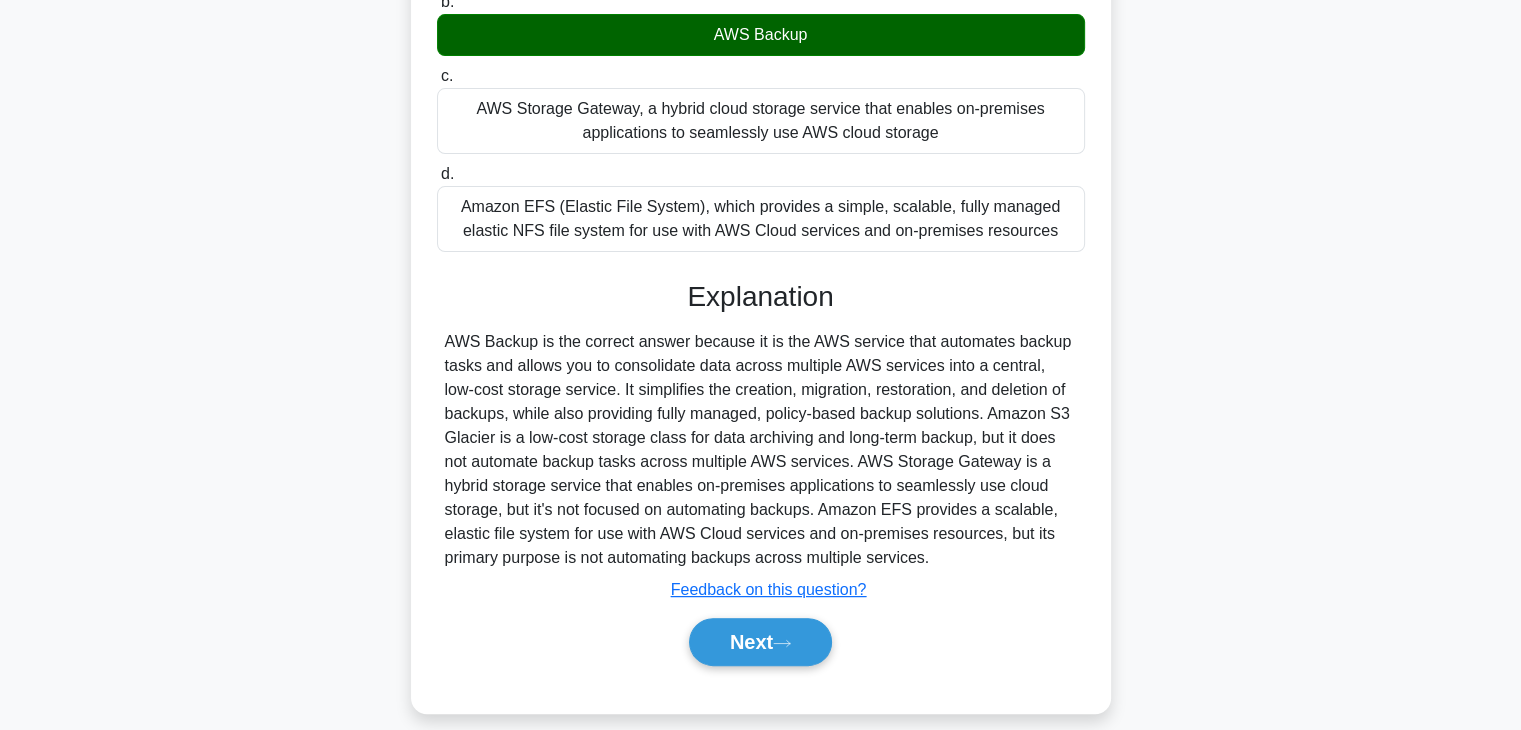 scroll, scrollTop: 360, scrollLeft: 0, axis: vertical 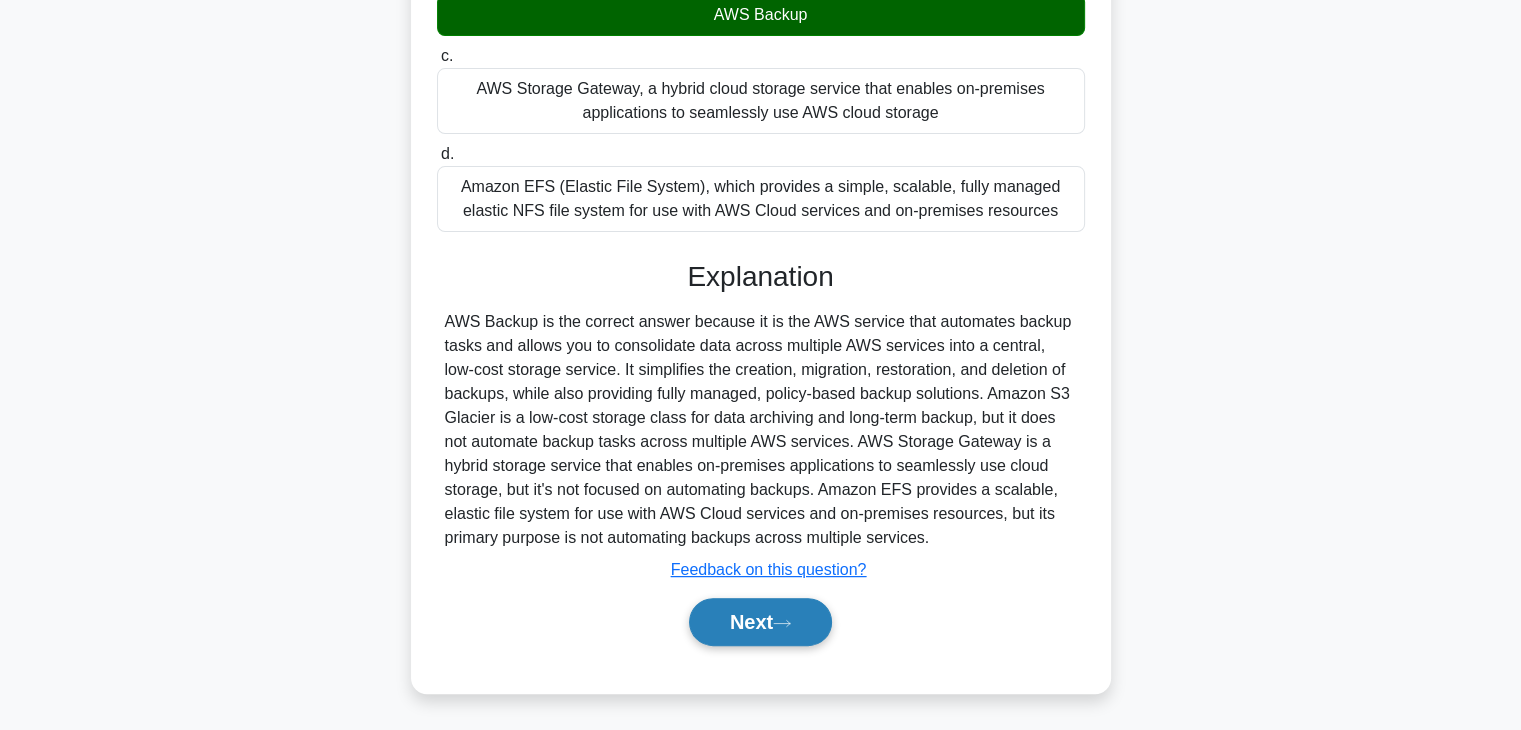 click on "Next" at bounding box center (760, 622) 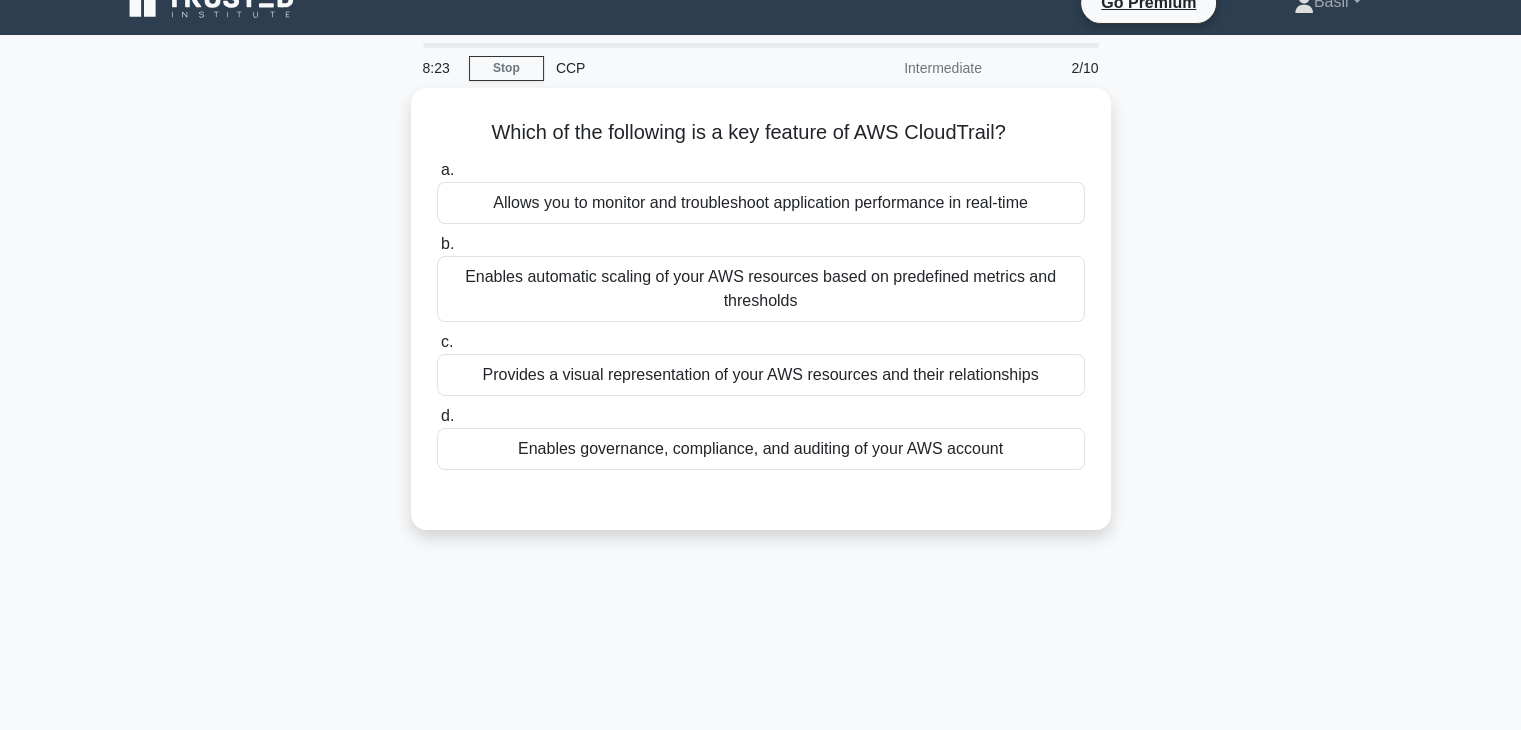 scroll, scrollTop: 23, scrollLeft: 0, axis: vertical 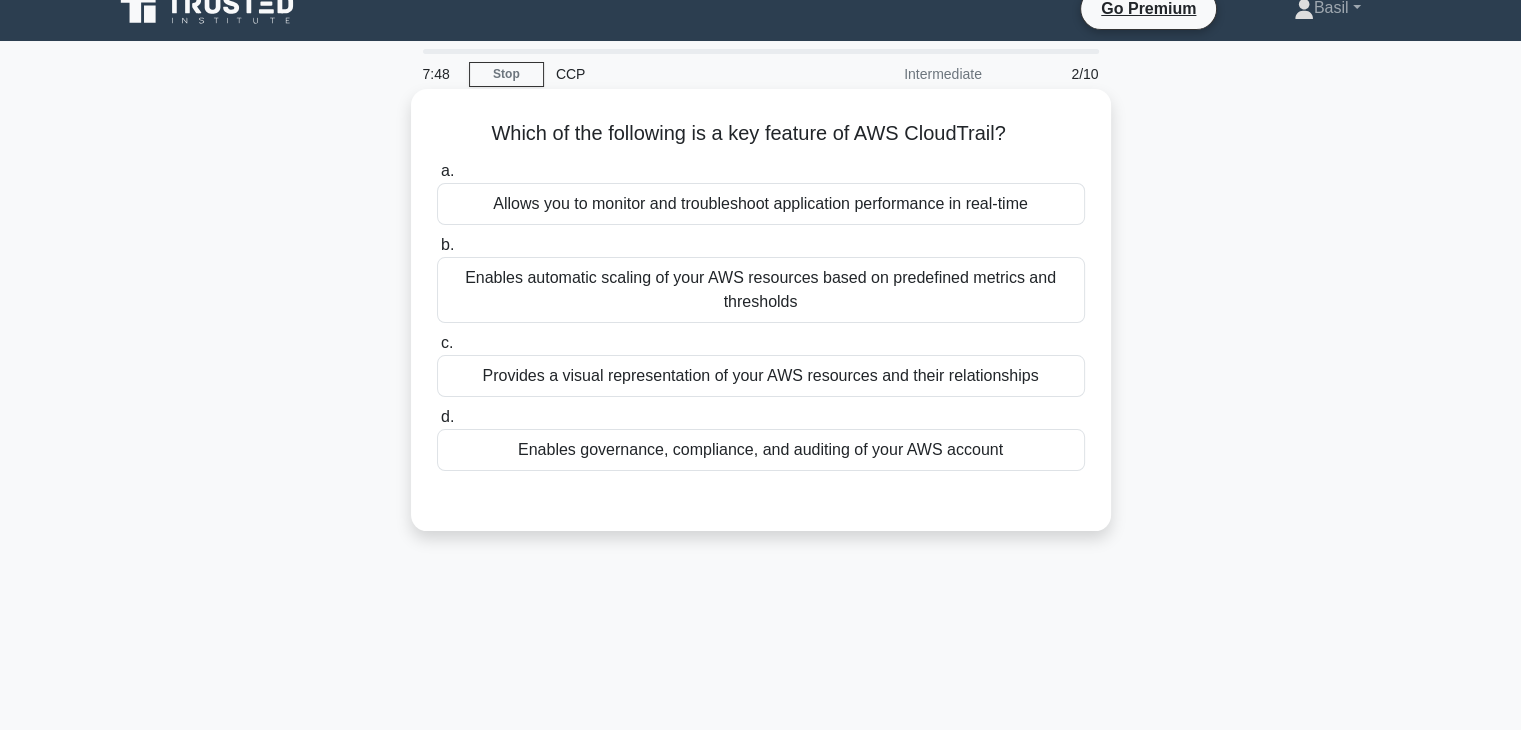 click on "Allows you to monitor and troubleshoot application performance in real-time" at bounding box center [761, 204] 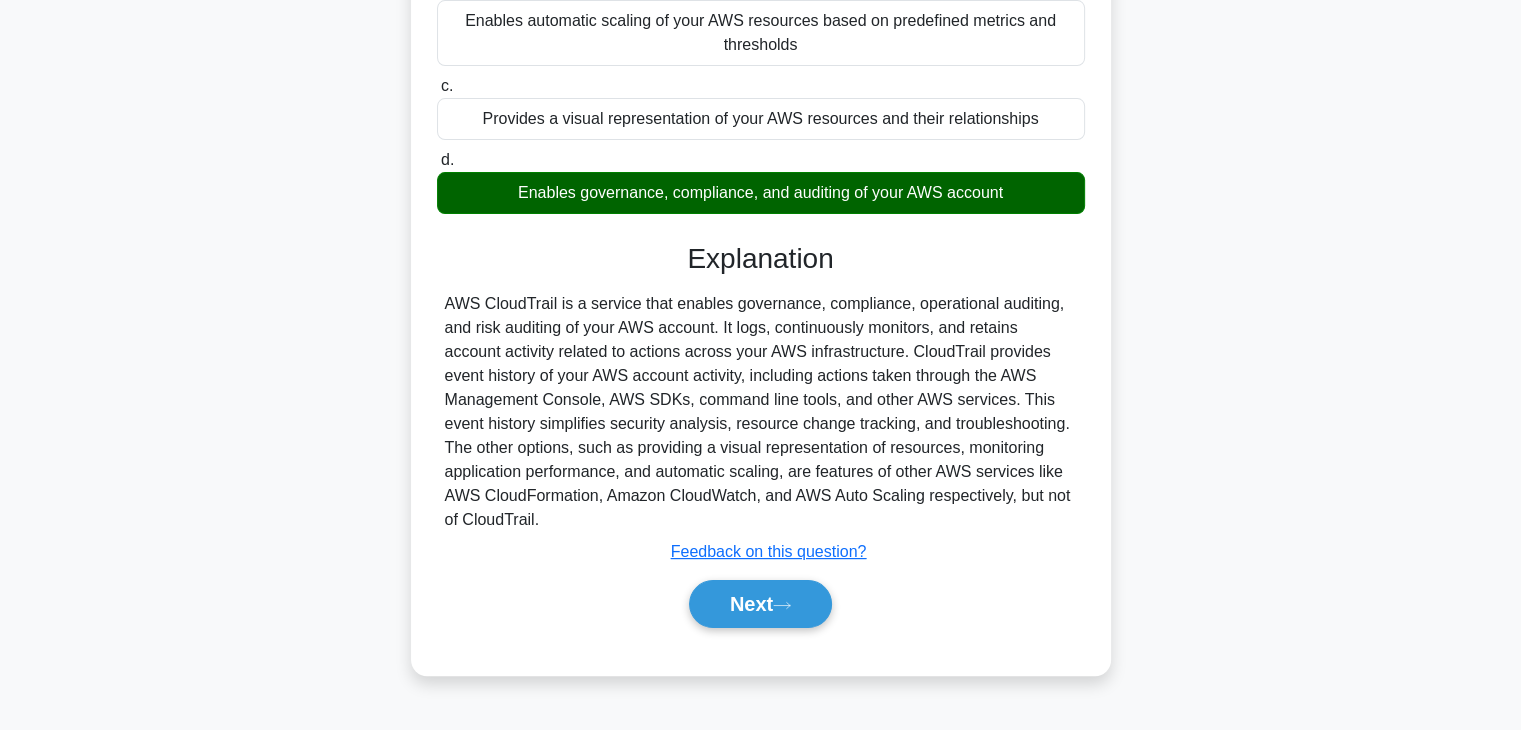 scroll, scrollTop: 324, scrollLeft: 0, axis: vertical 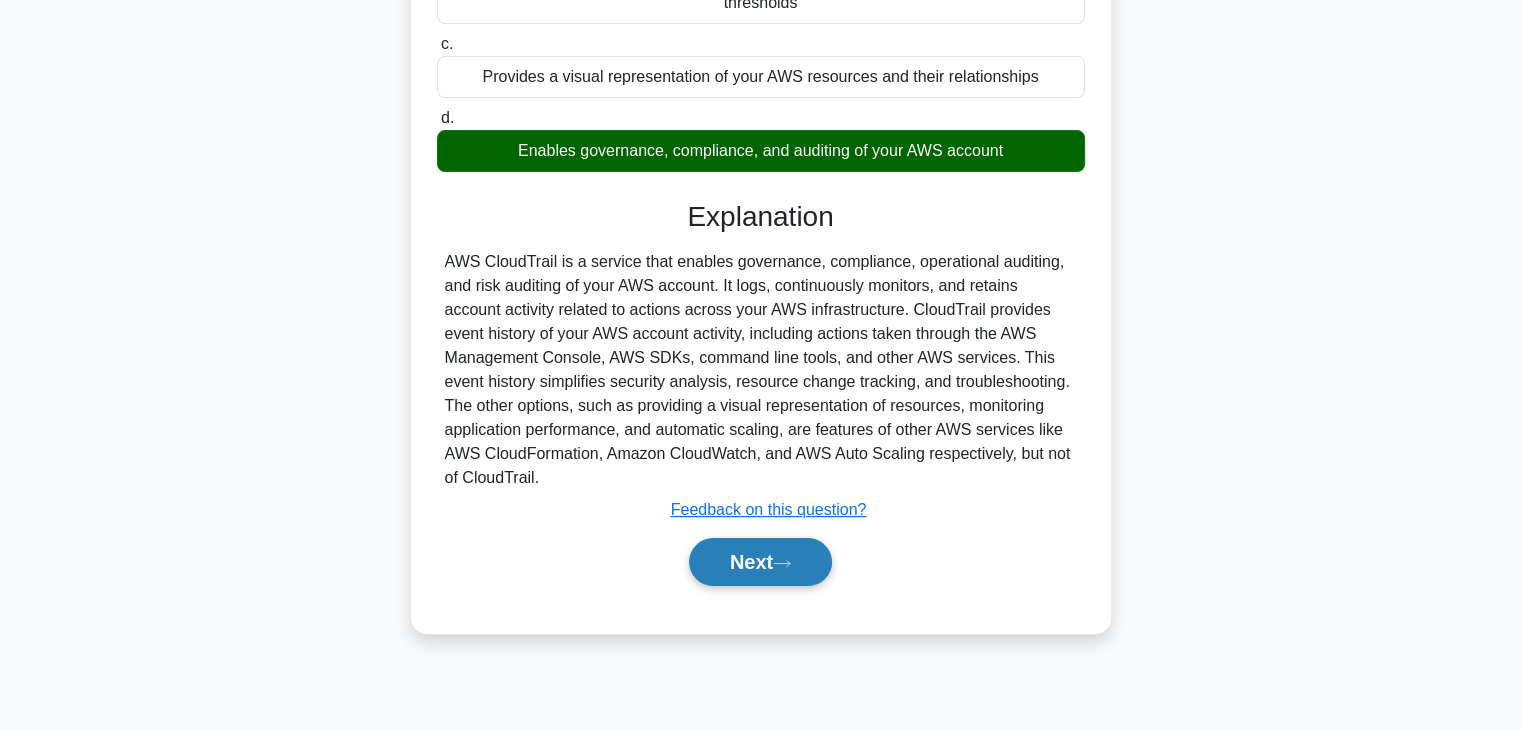 click on "Next" at bounding box center (760, 562) 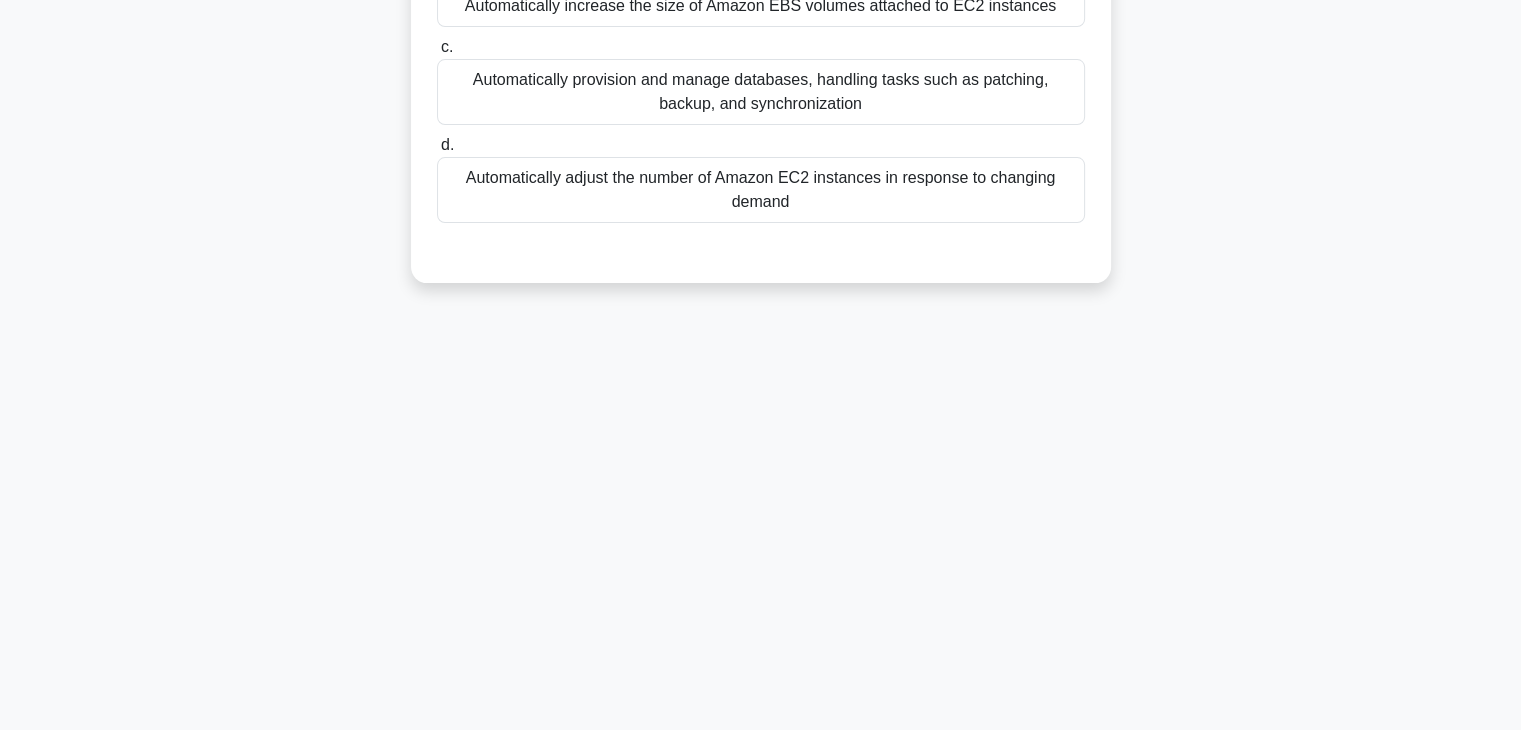 scroll, scrollTop: 0, scrollLeft: 0, axis: both 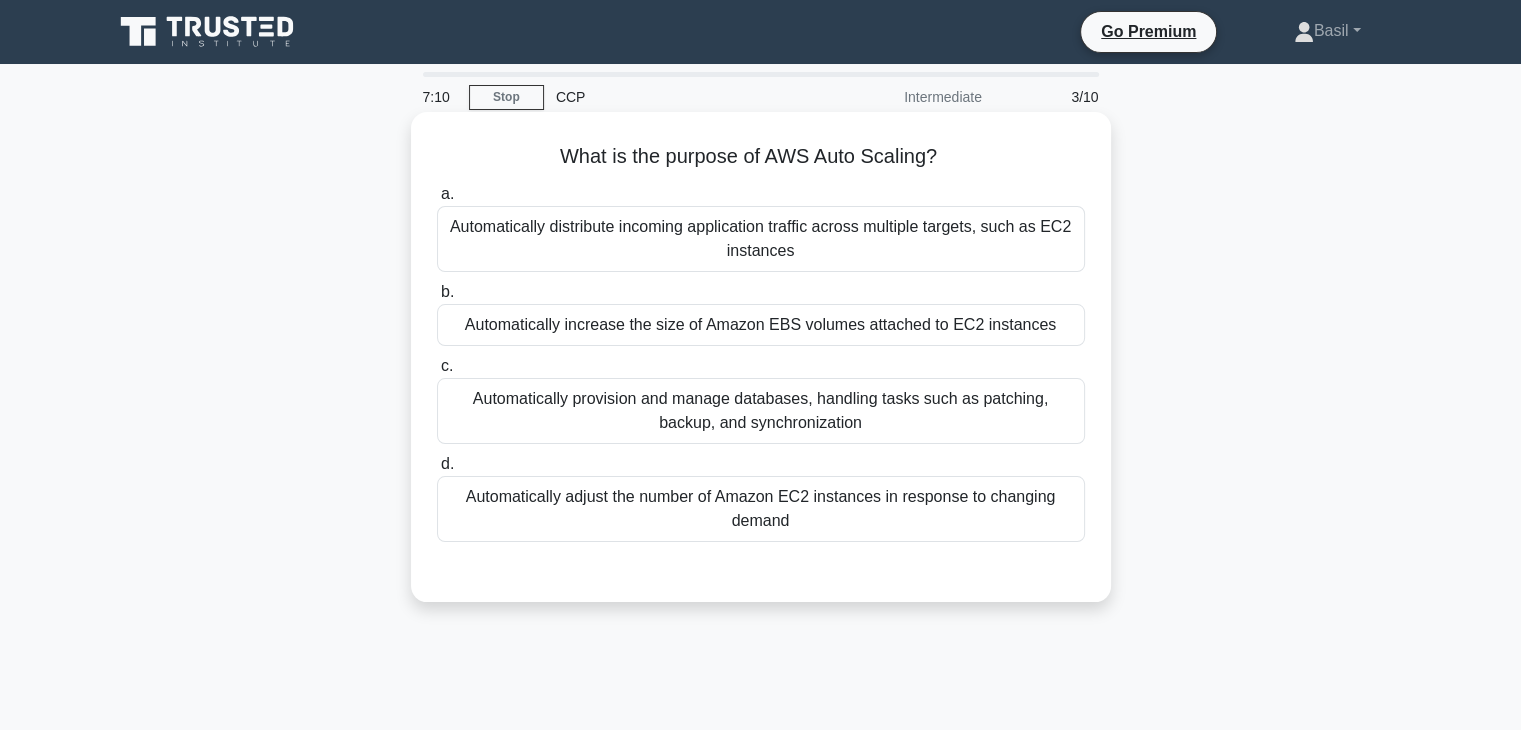 click on "Automatically adjust the number of Amazon EC2 instances in response to changing demand" at bounding box center (761, 509) 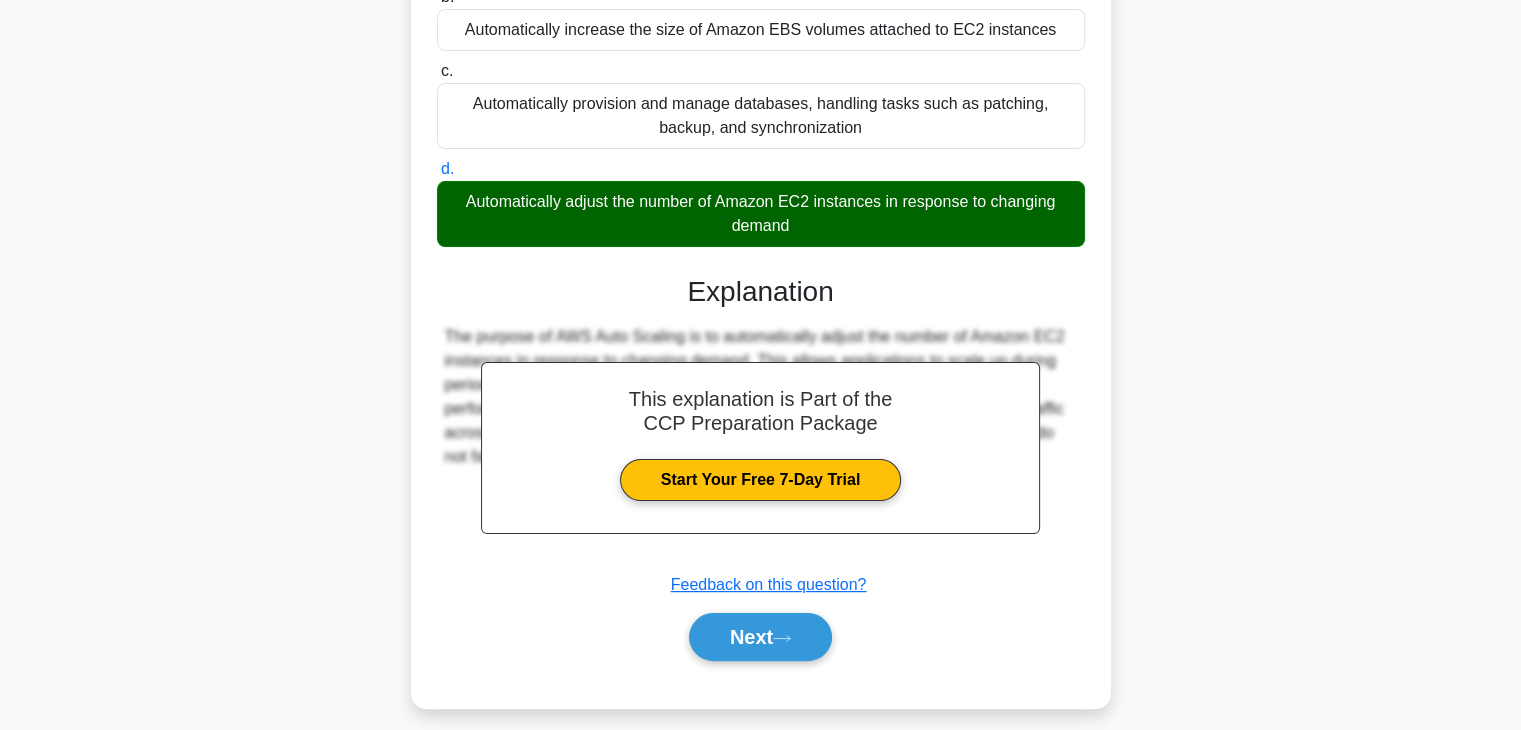 scroll, scrollTop: 300, scrollLeft: 0, axis: vertical 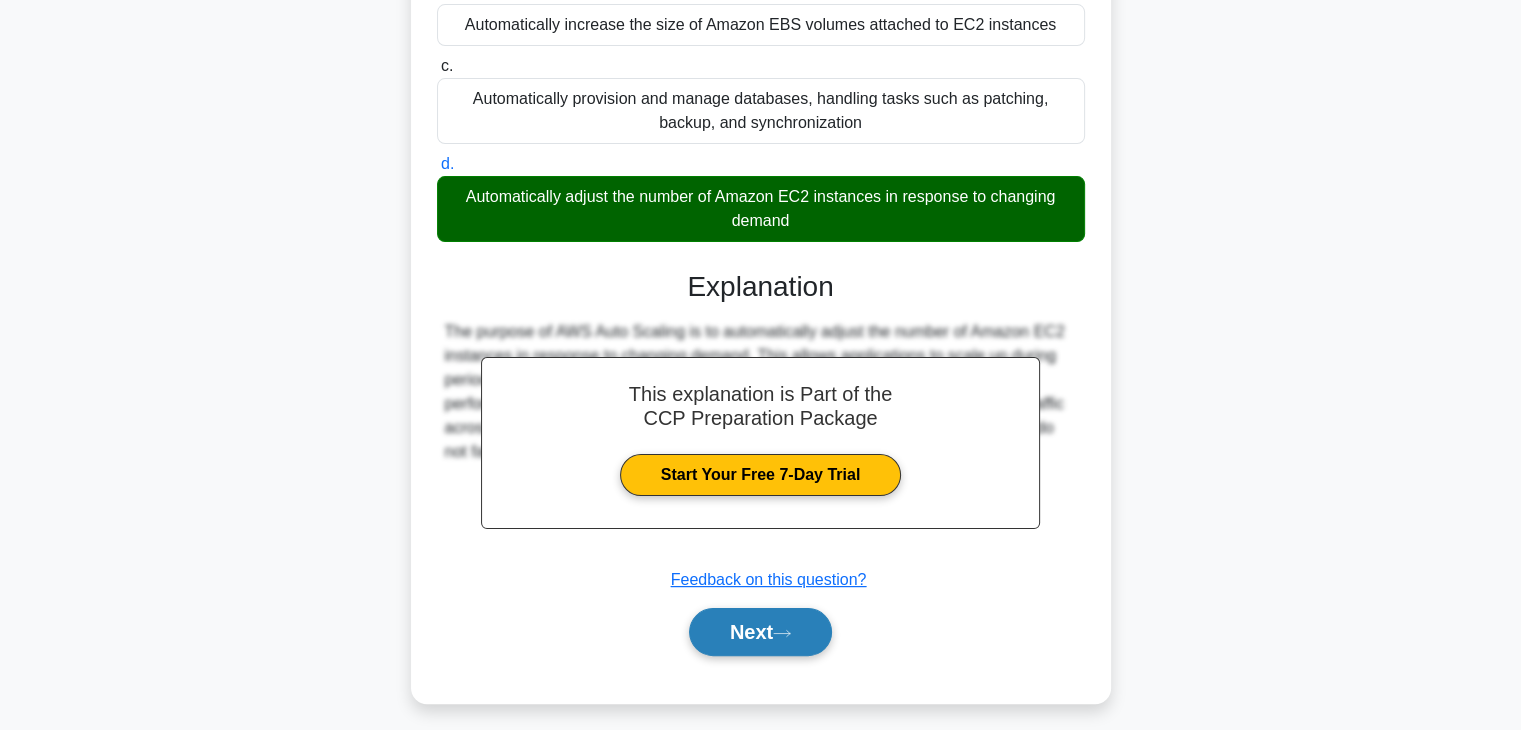 click on "Next" at bounding box center [760, 632] 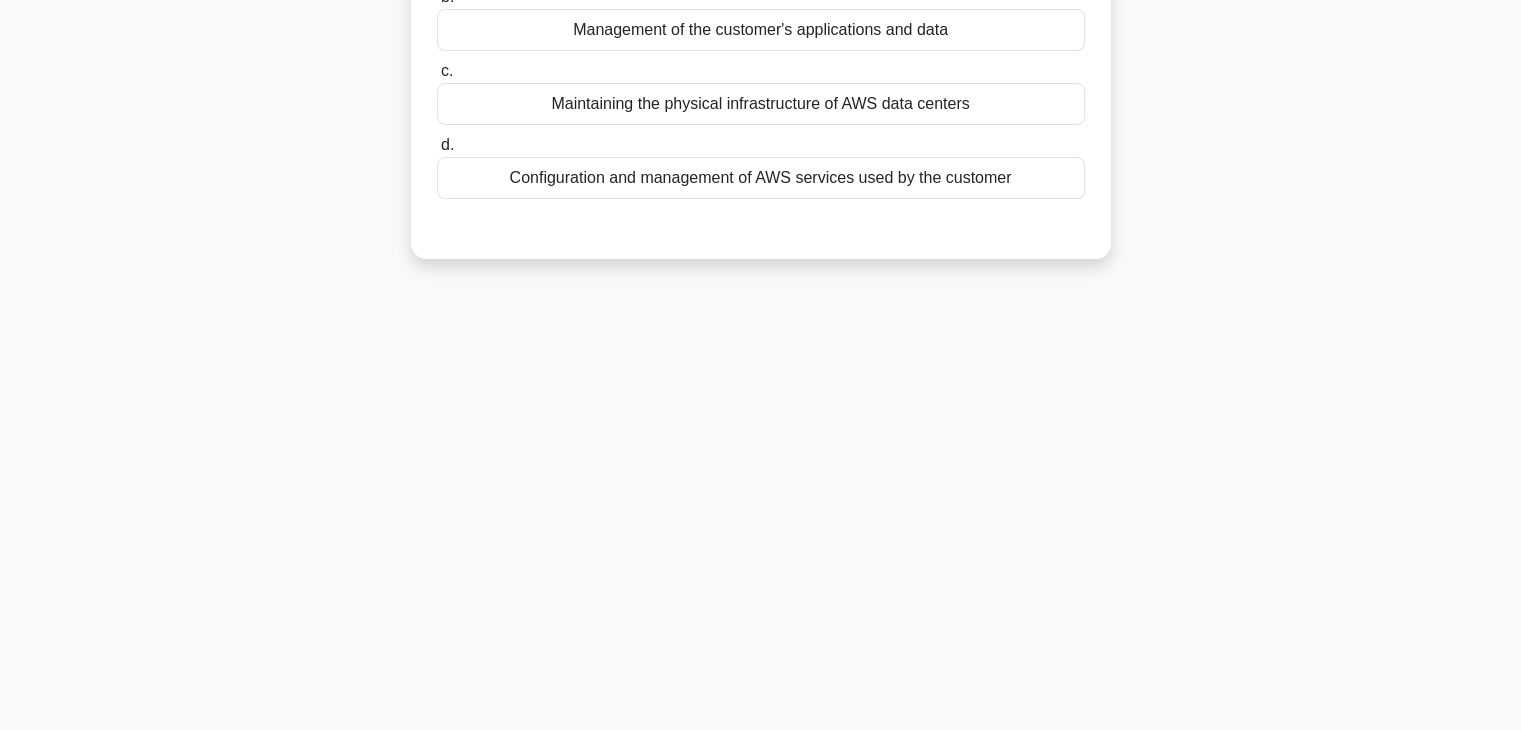 scroll, scrollTop: 0, scrollLeft: 0, axis: both 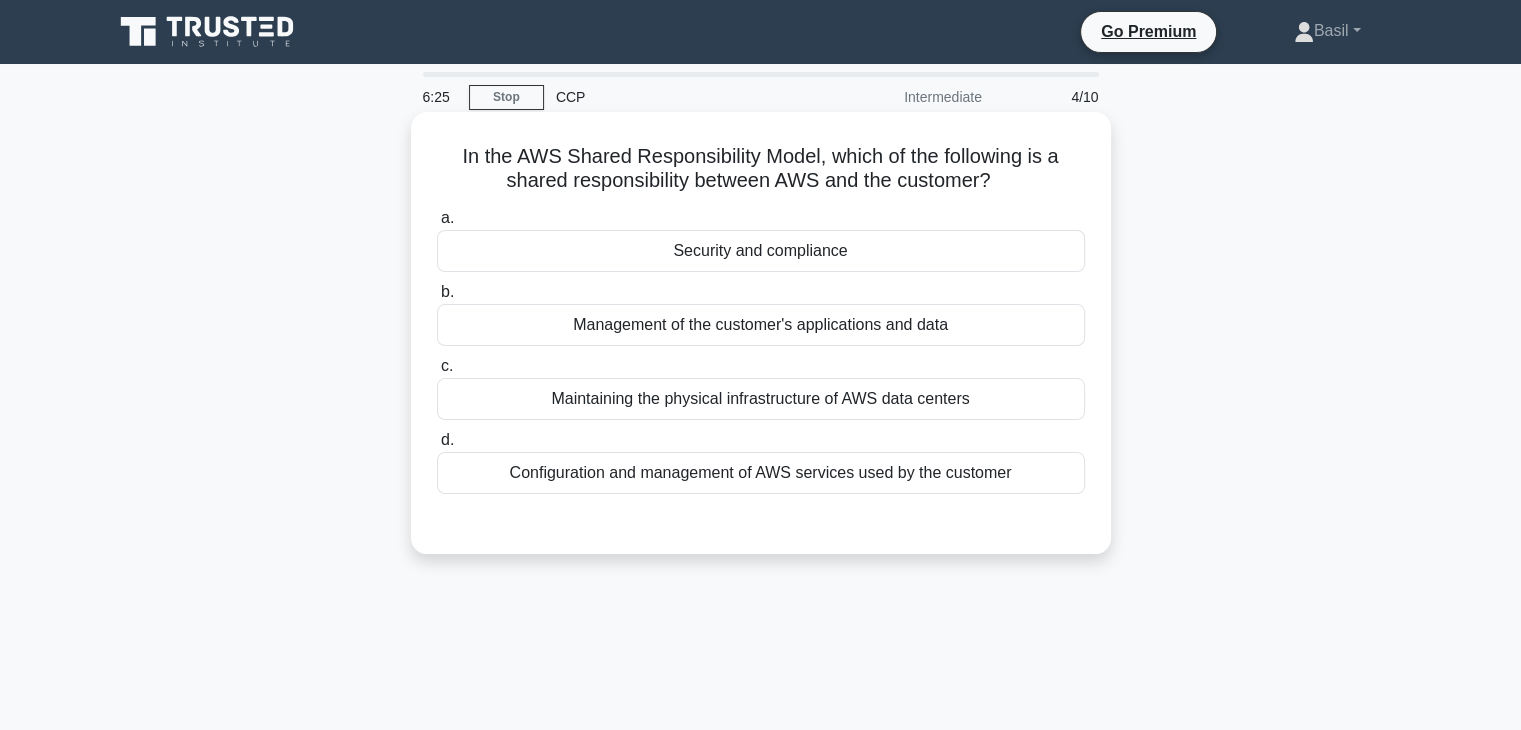 click on "Configuration and management of AWS services used by the customer" at bounding box center (761, 473) 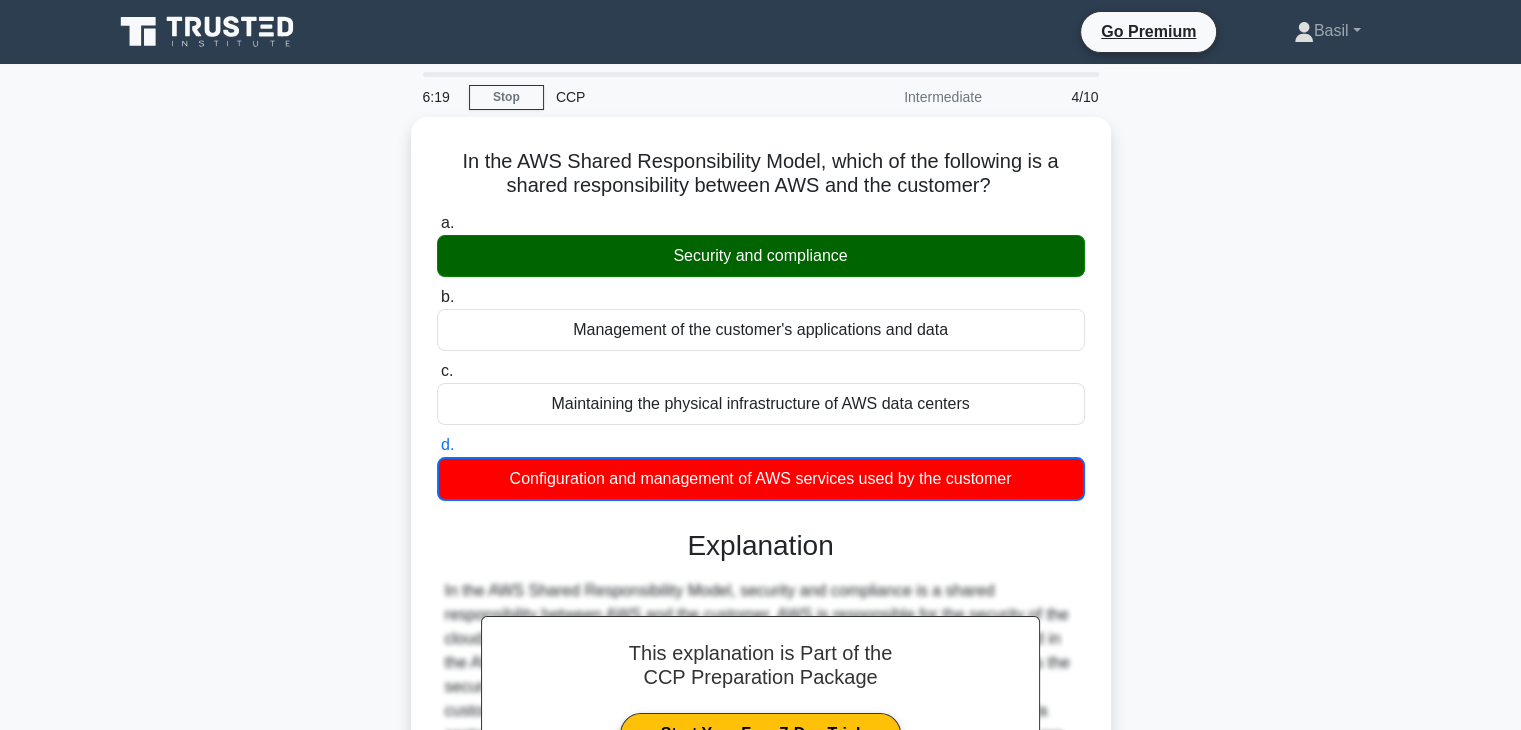 scroll, scrollTop: 351, scrollLeft: 0, axis: vertical 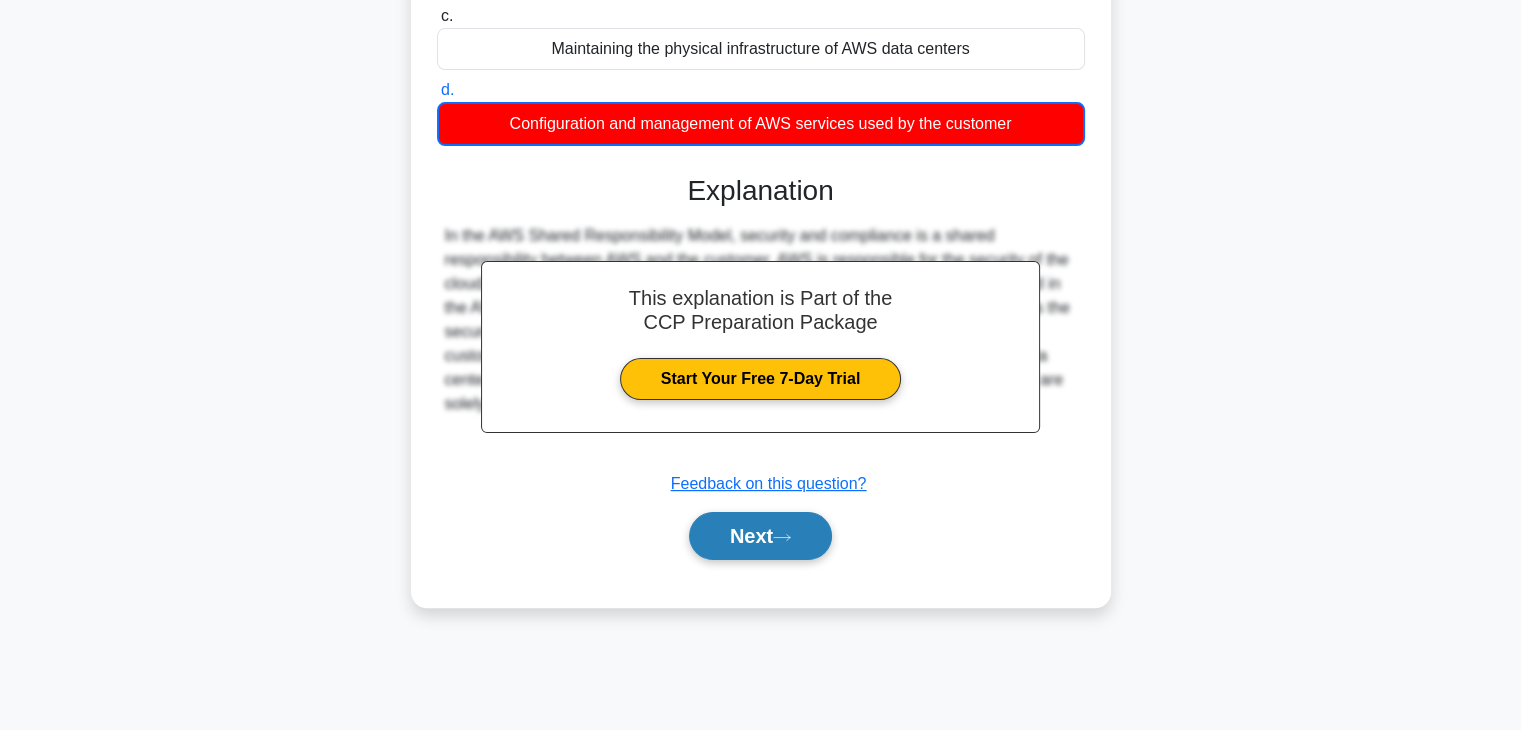 click on "Next" at bounding box center [760, 536] 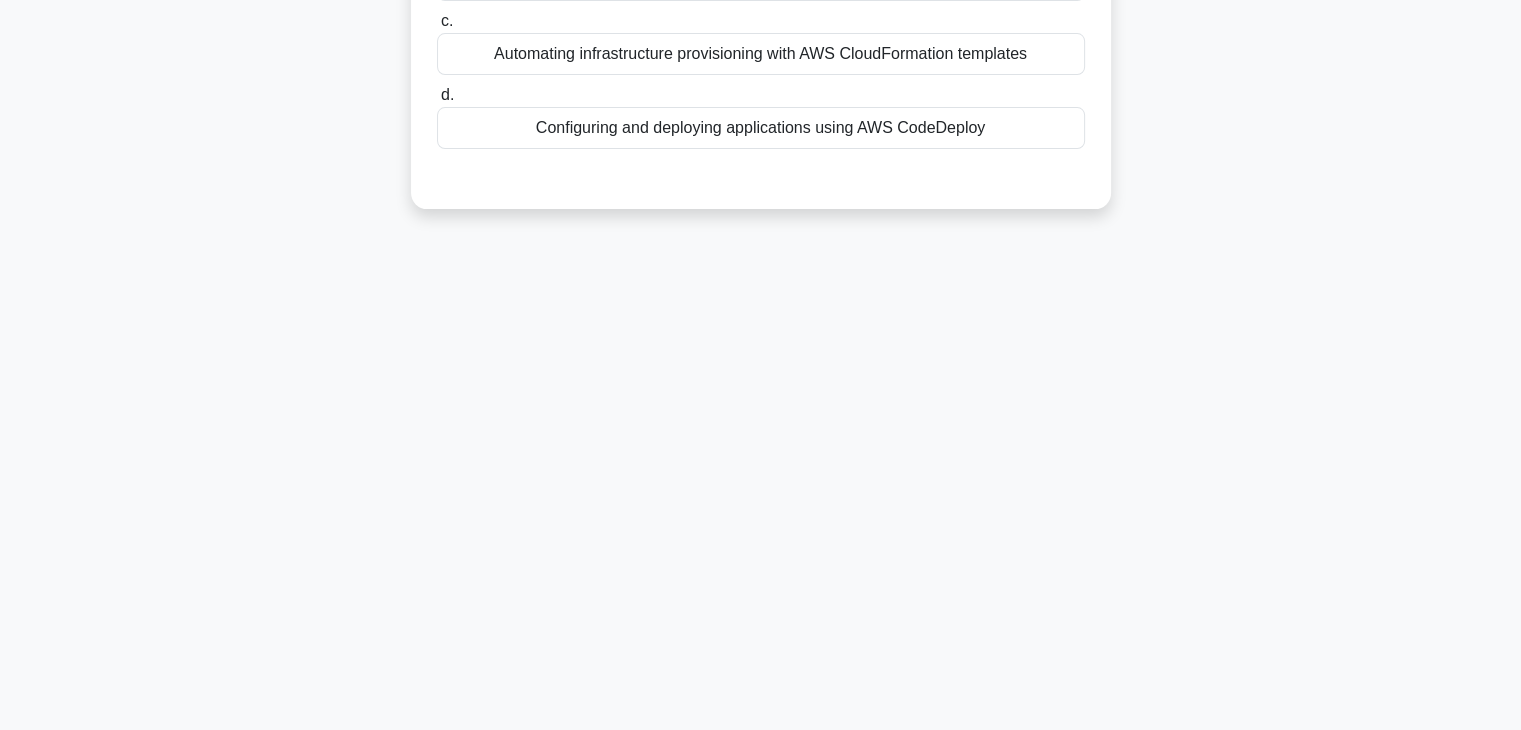 scroll, scrollTop: 37, scrollLeft: 0, axis: vertical 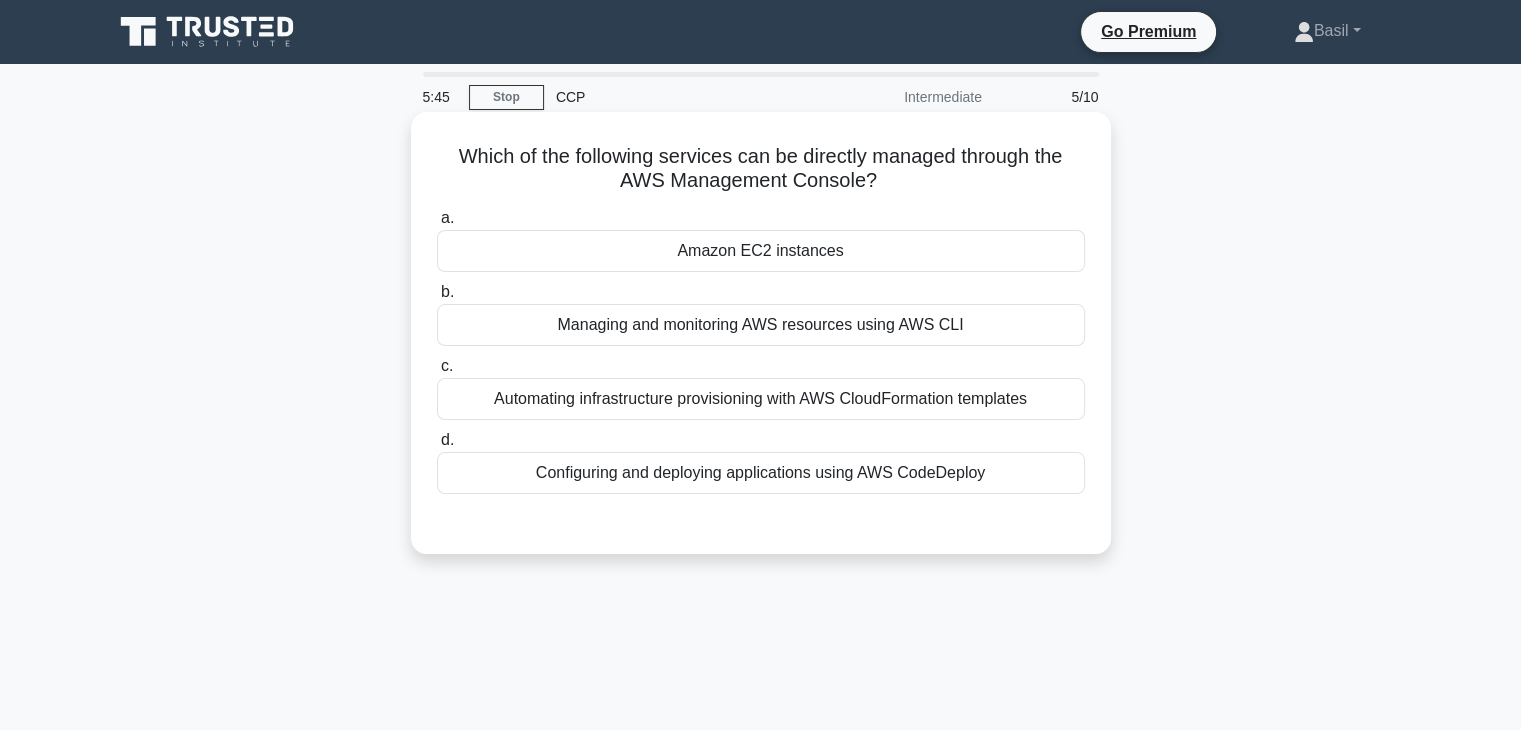 click on "Amazon EC2 instances" at bounding box center [761, 251] 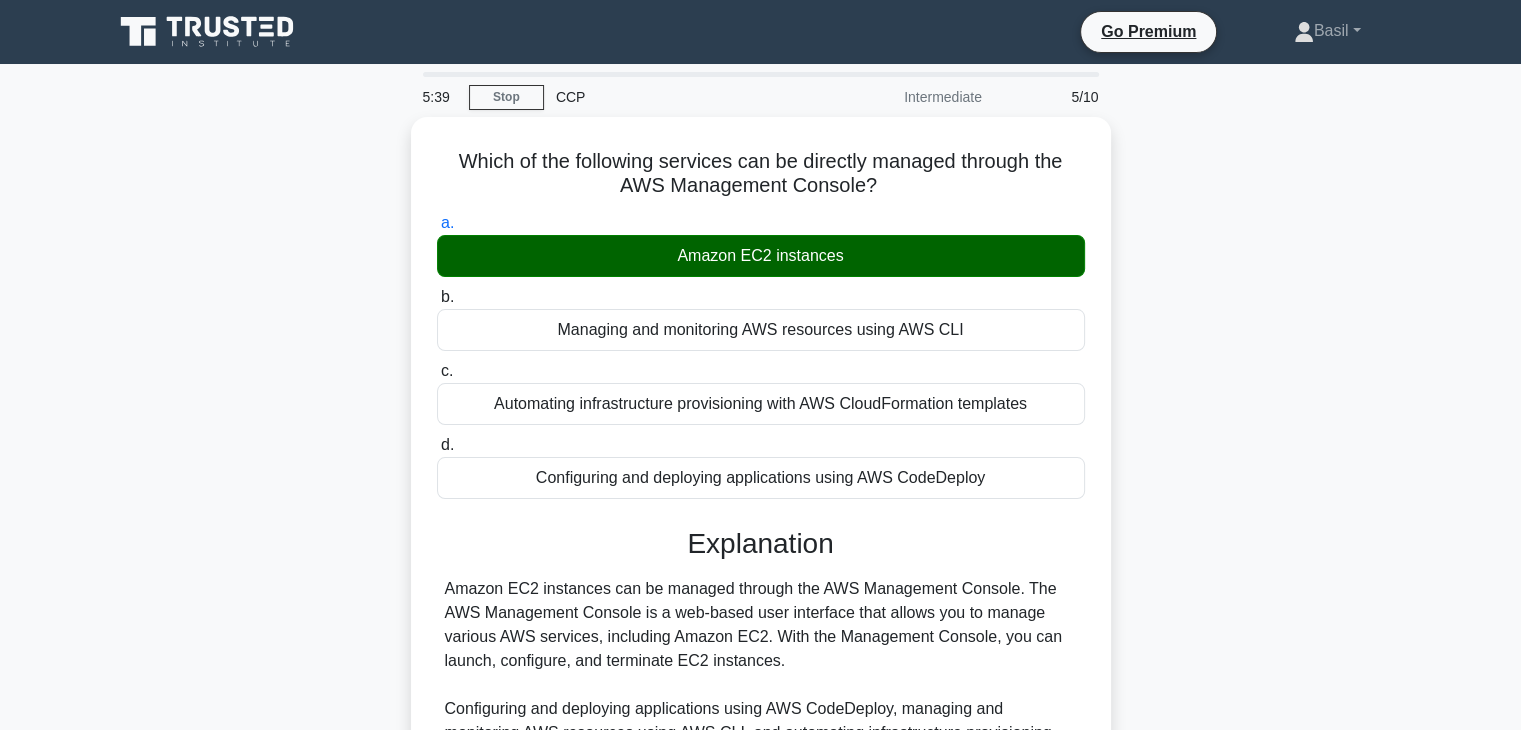 scroll, scrollTop: 351, scrollLeft: 0, axis: vertical 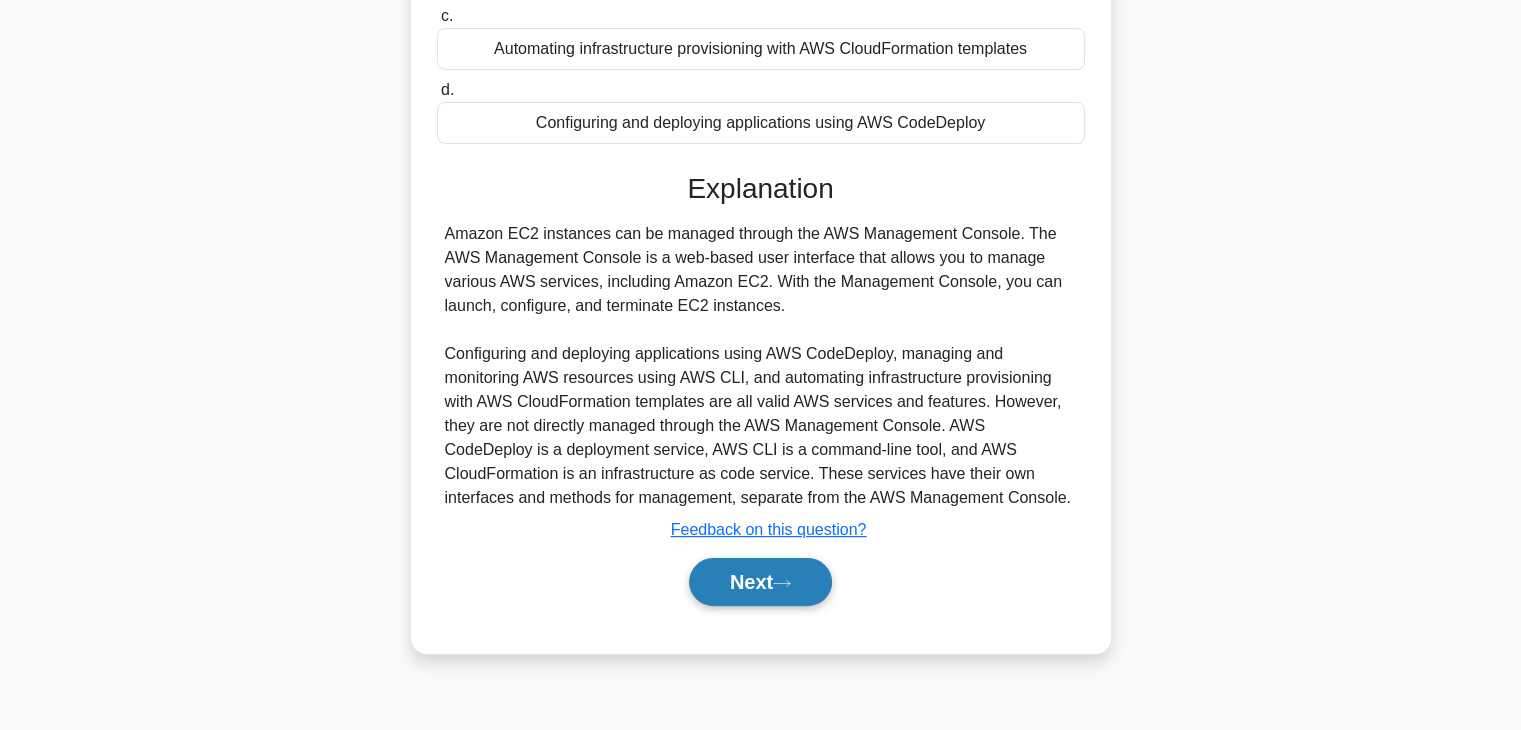 click on "Next" at bounding box center [760, 582] 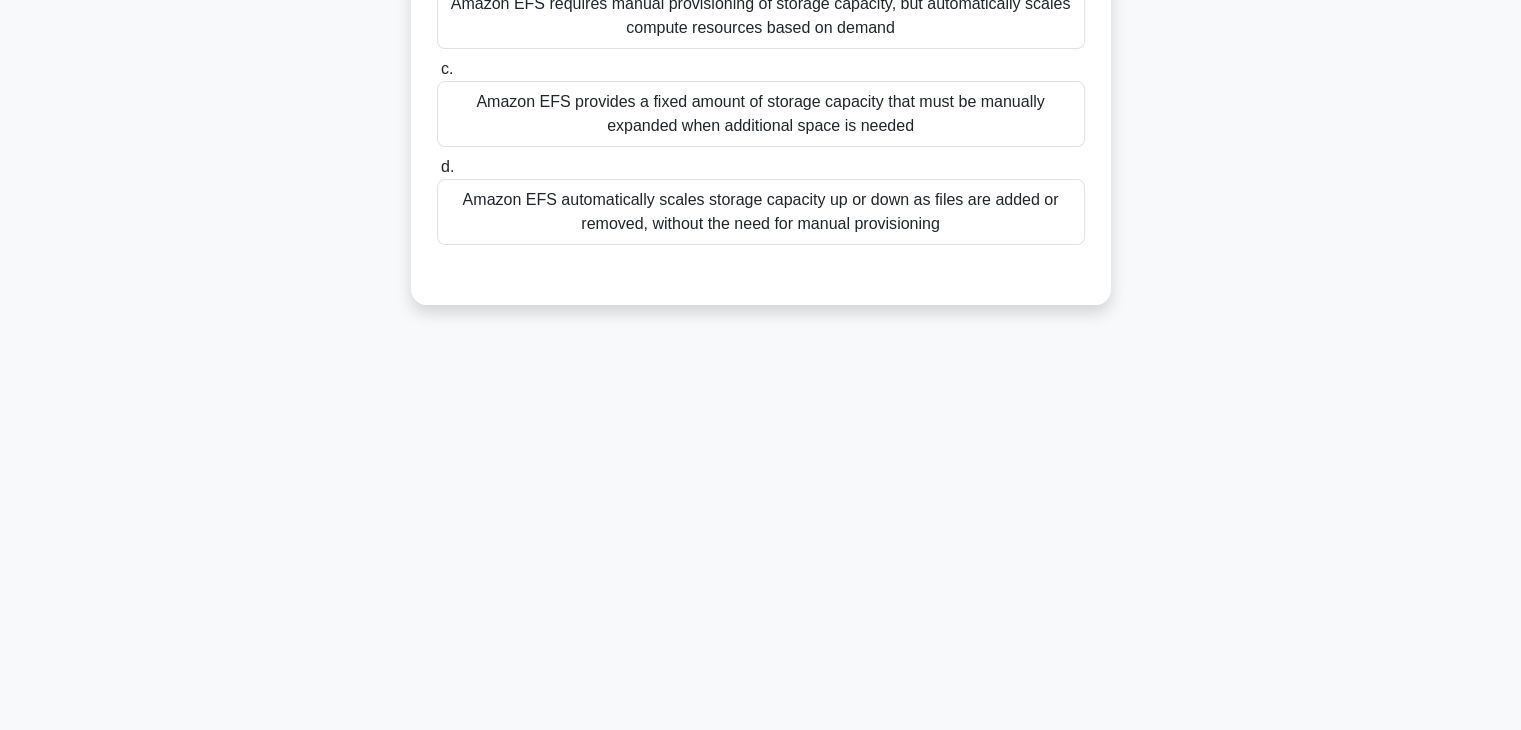 scroll, scrollTop: 0, scrollLeft: 0, axis: both 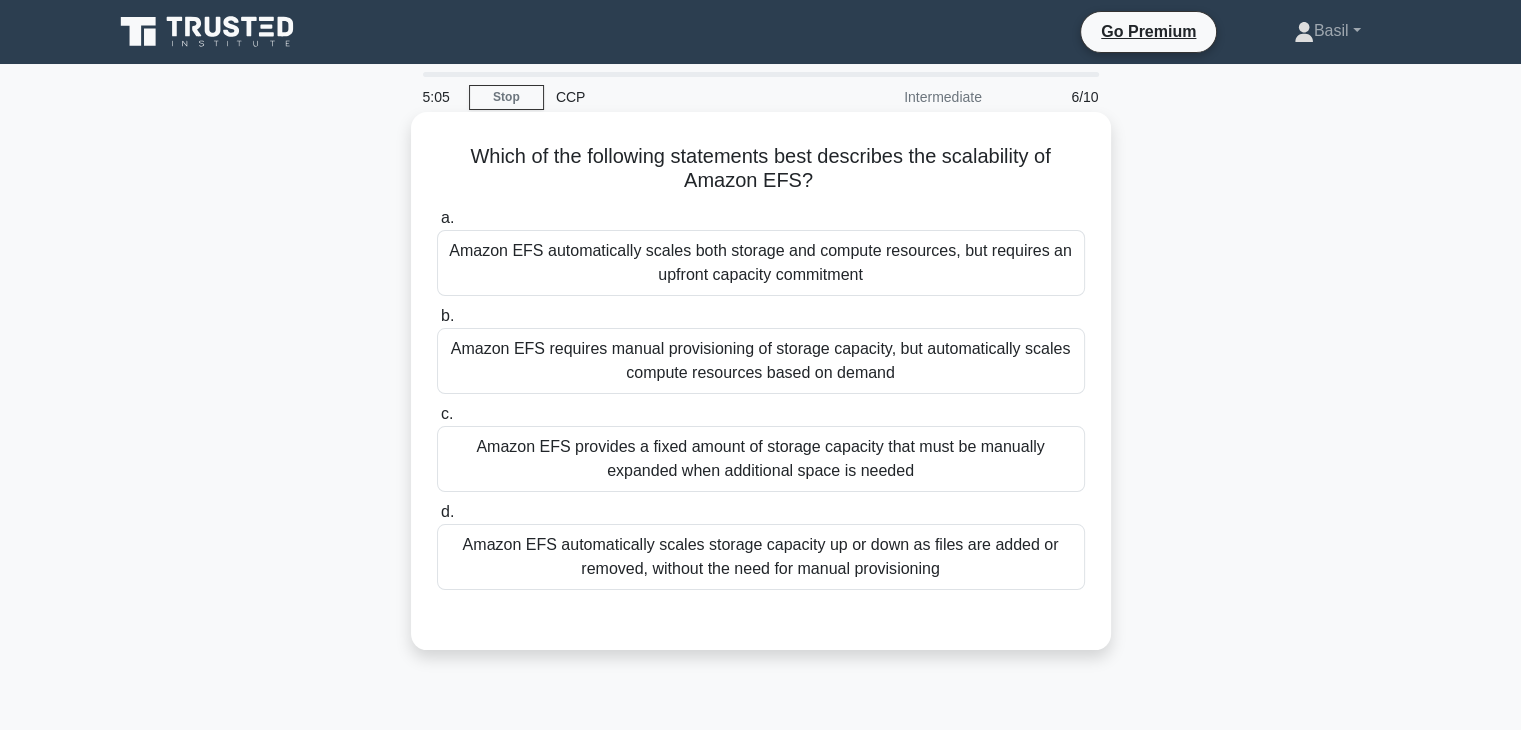 click on "Amazon EFS automatically scales storage capacity up or down as files are added or removed, without the need for manual provisioning" at bounding box center (761, 557) 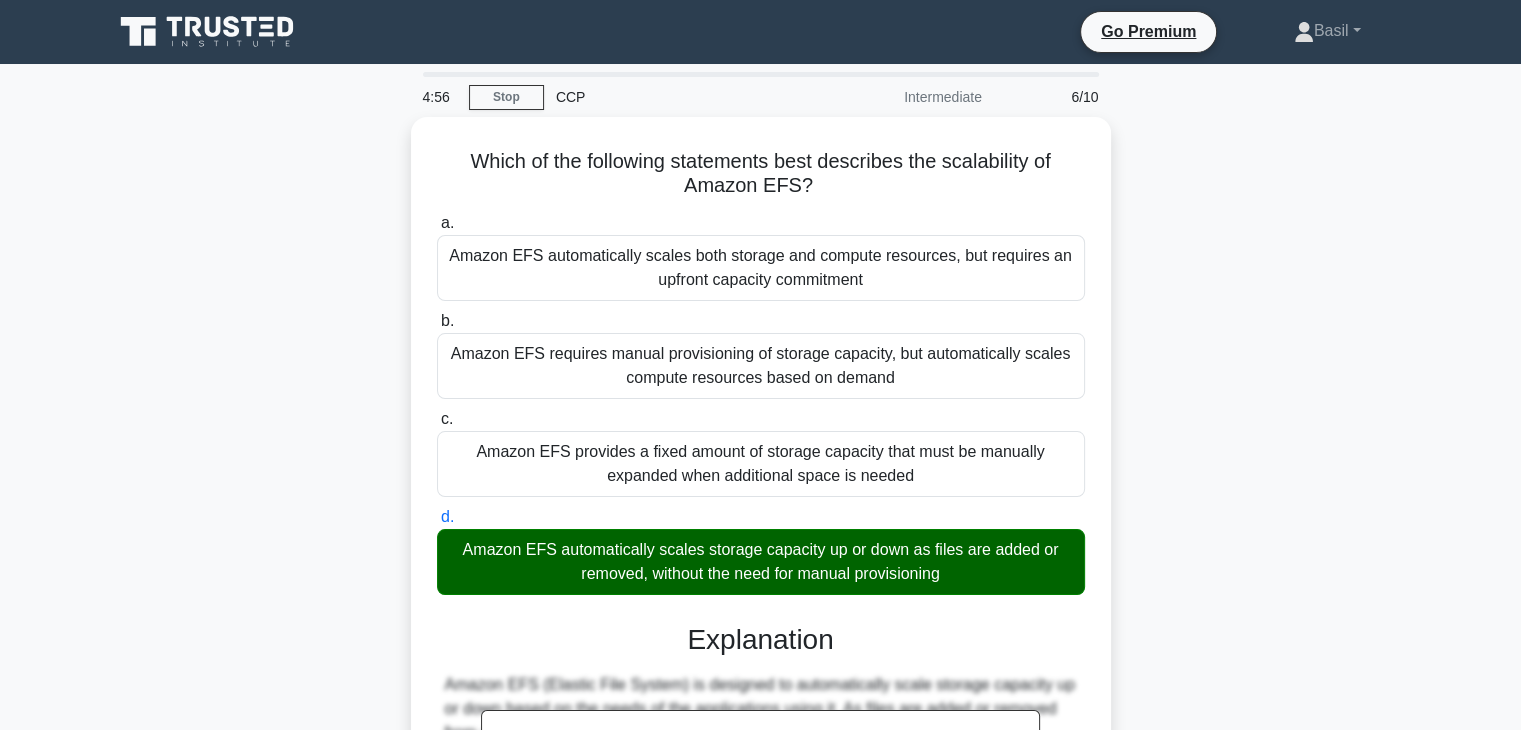 scroll, scrollTop: 358, scrollLeft: 0, axis: vertical 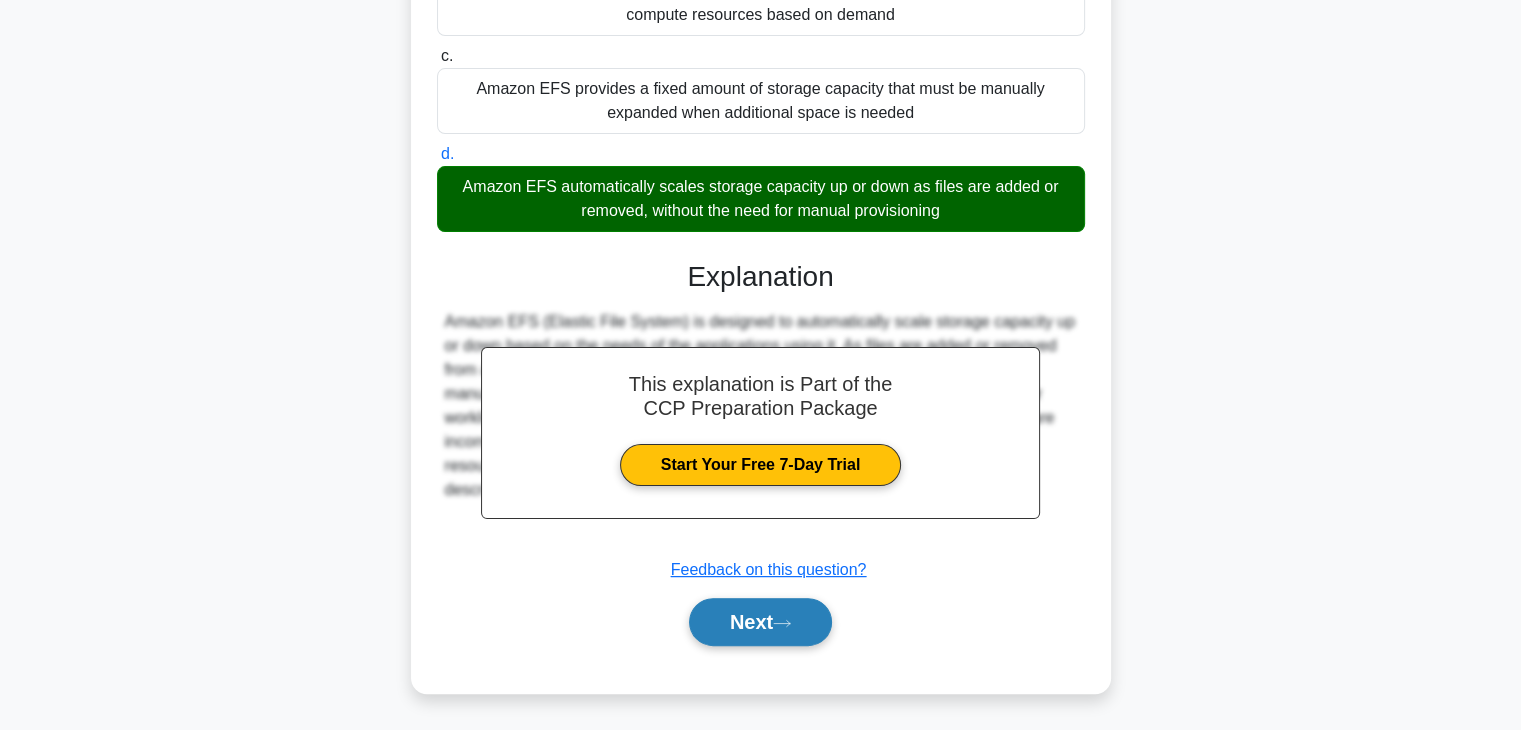 click 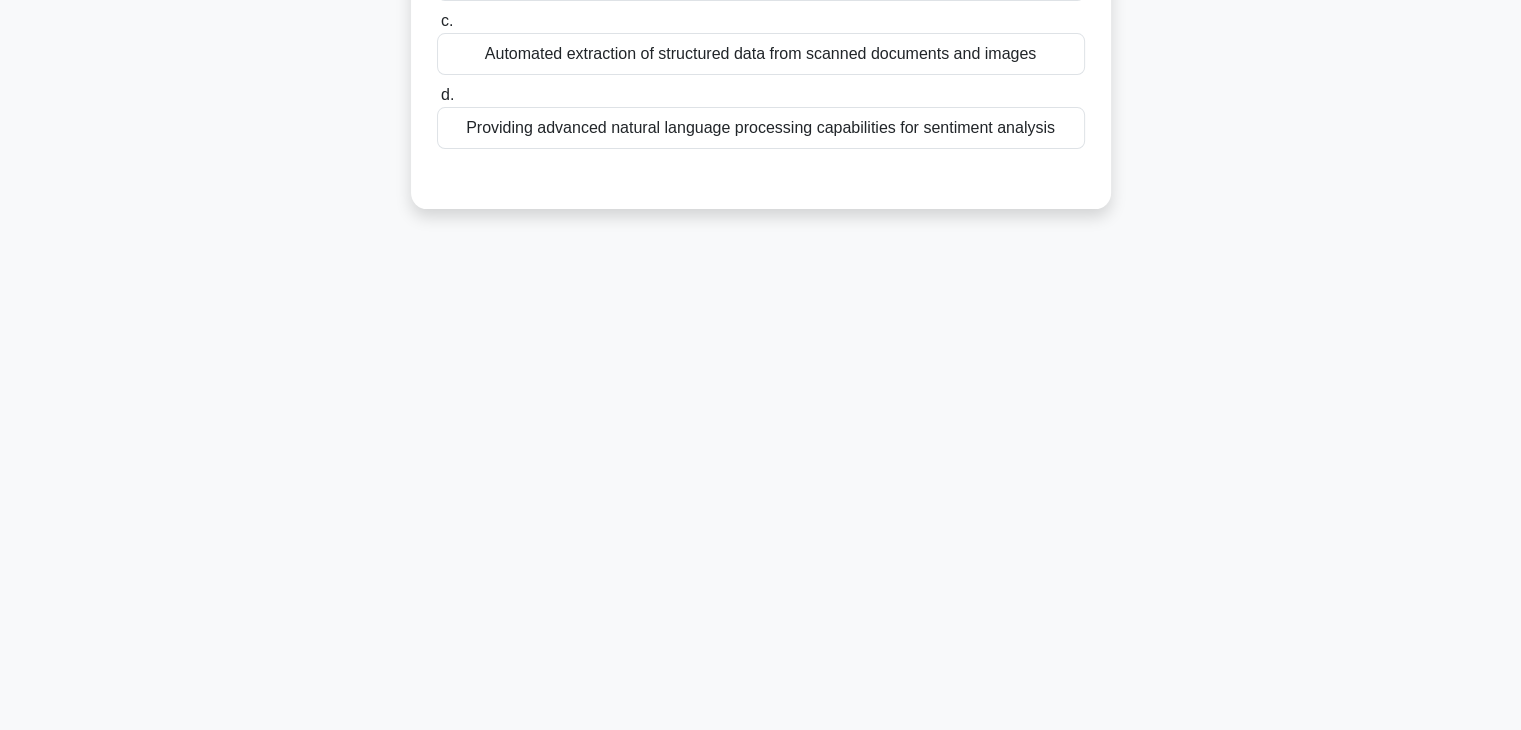 scroll, scrollTop: 0, scrollLeft: 0, axis: both 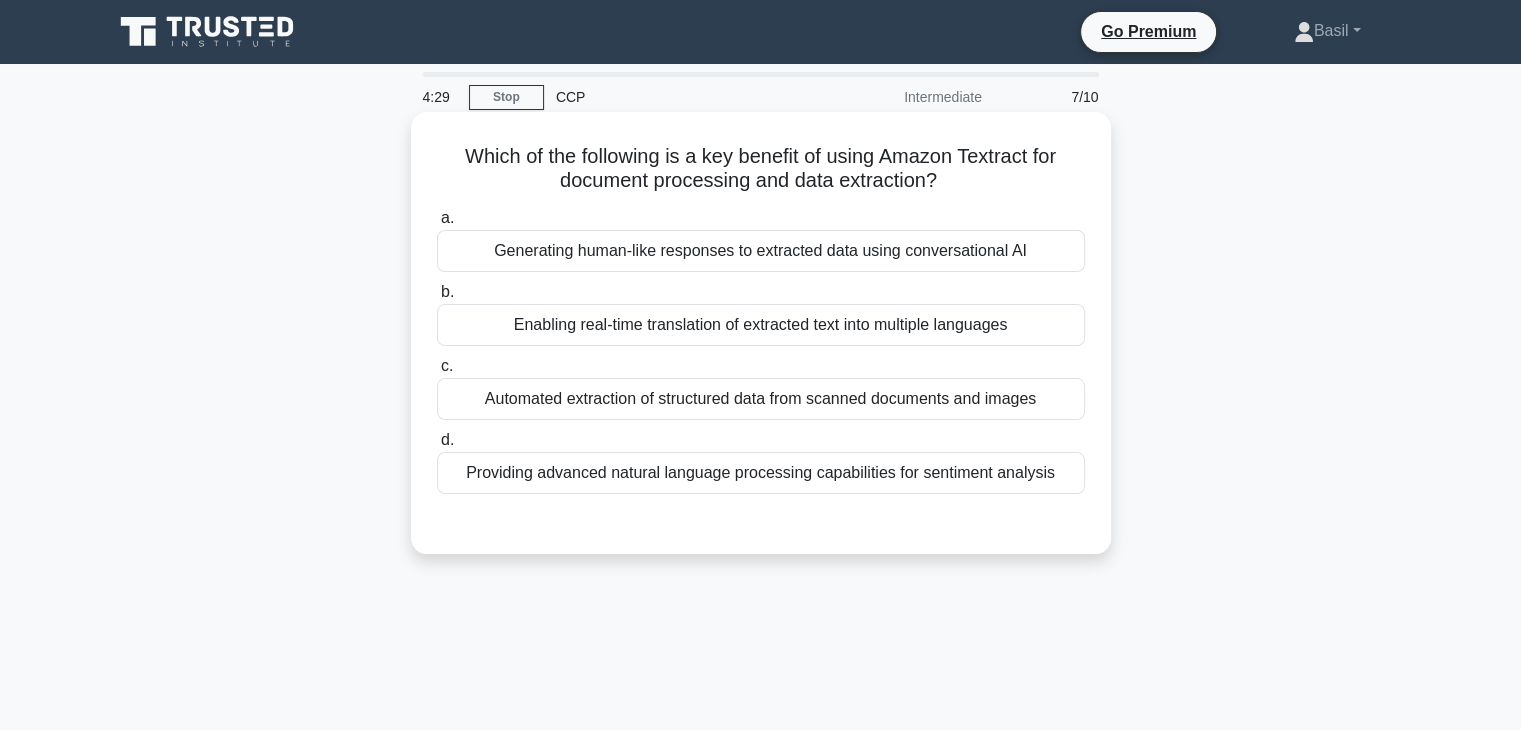 click on "Automated extraction of structured data from scanned documents and images" at bounding box center [761, 399] 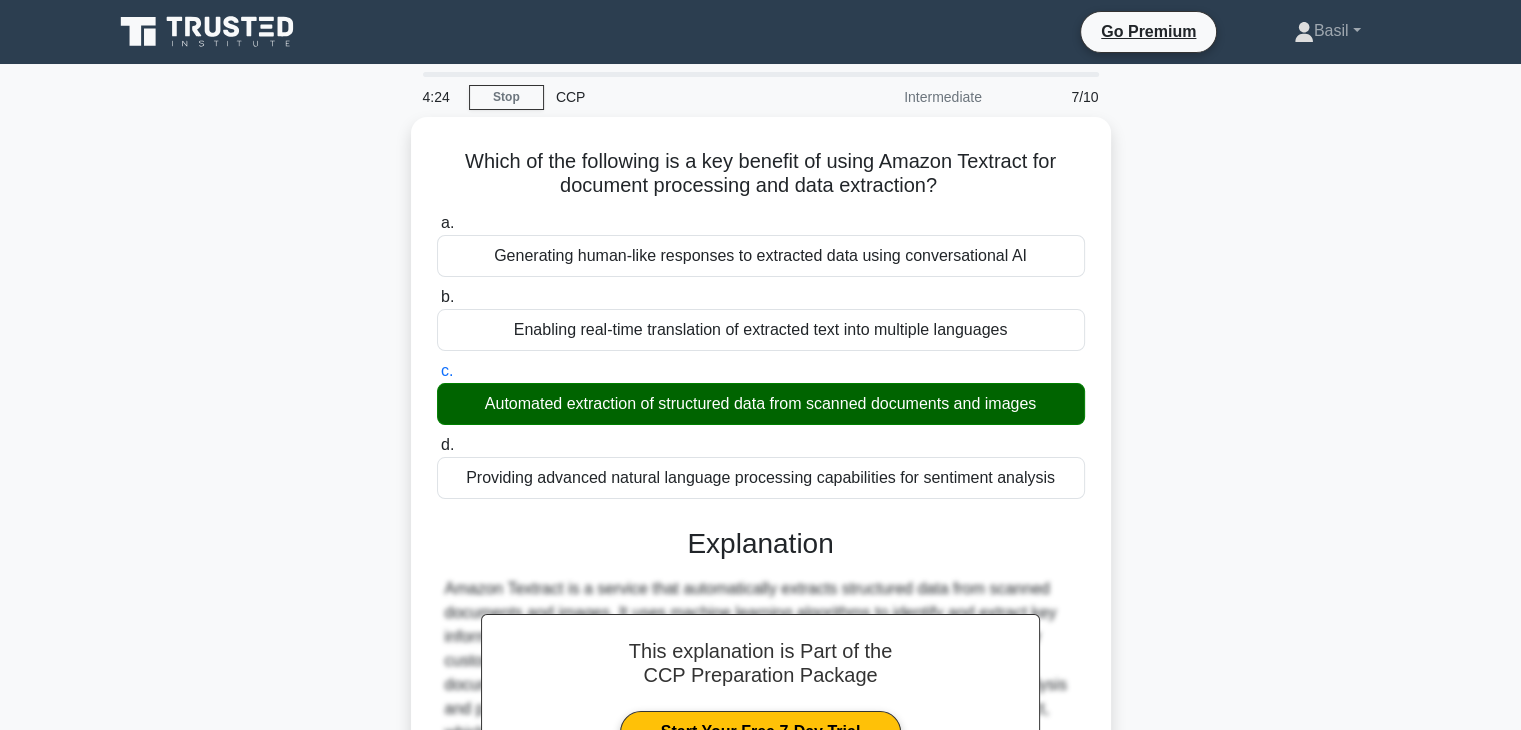 scroll, scrollTop: 351, scrollLeft: 0, axis: vertical 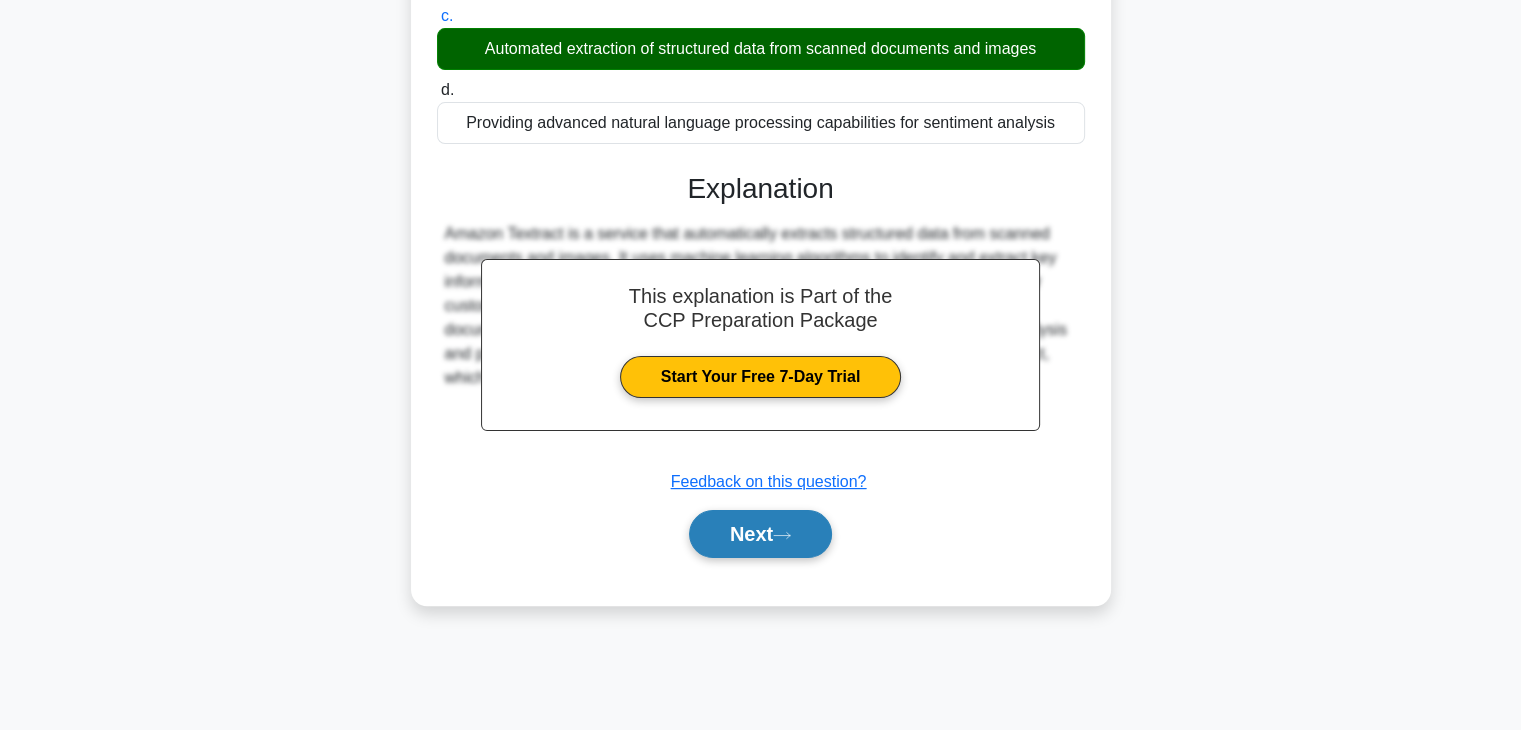 click on "Next" at bounding box center [760, 534] 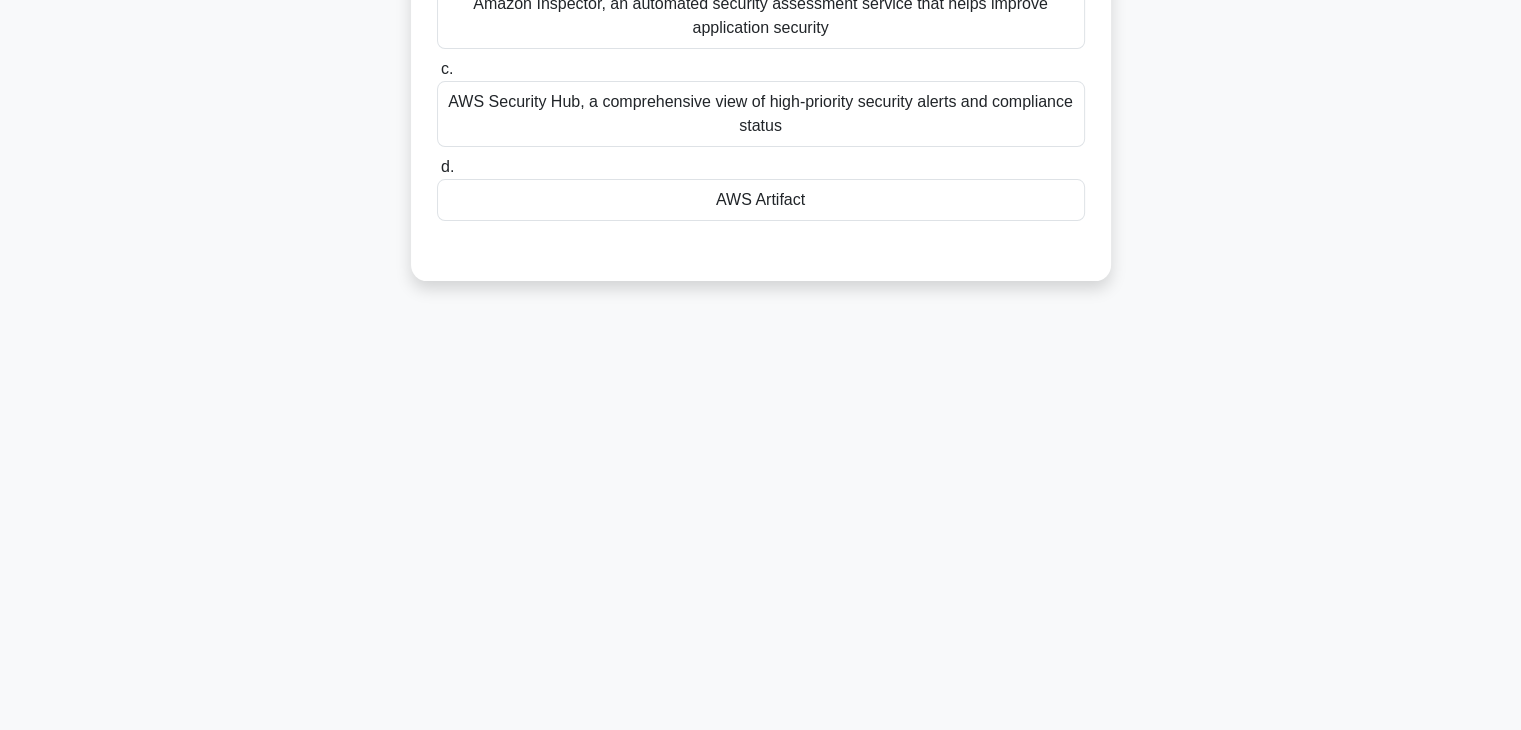scroll, scrollTop: 0, scrollLeft: 0, axis: both 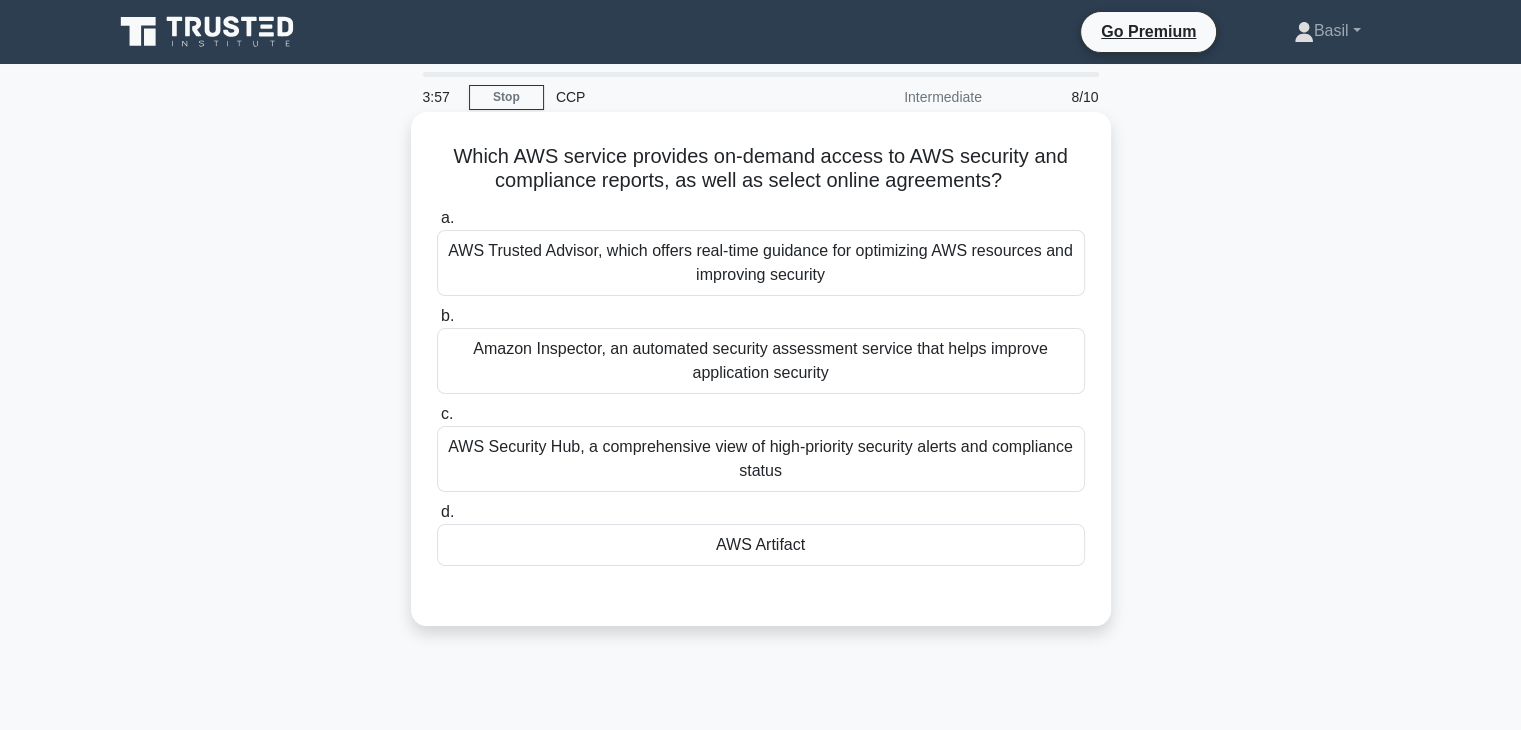 click on "AWS Artifact" at bounding box center [761, 545] 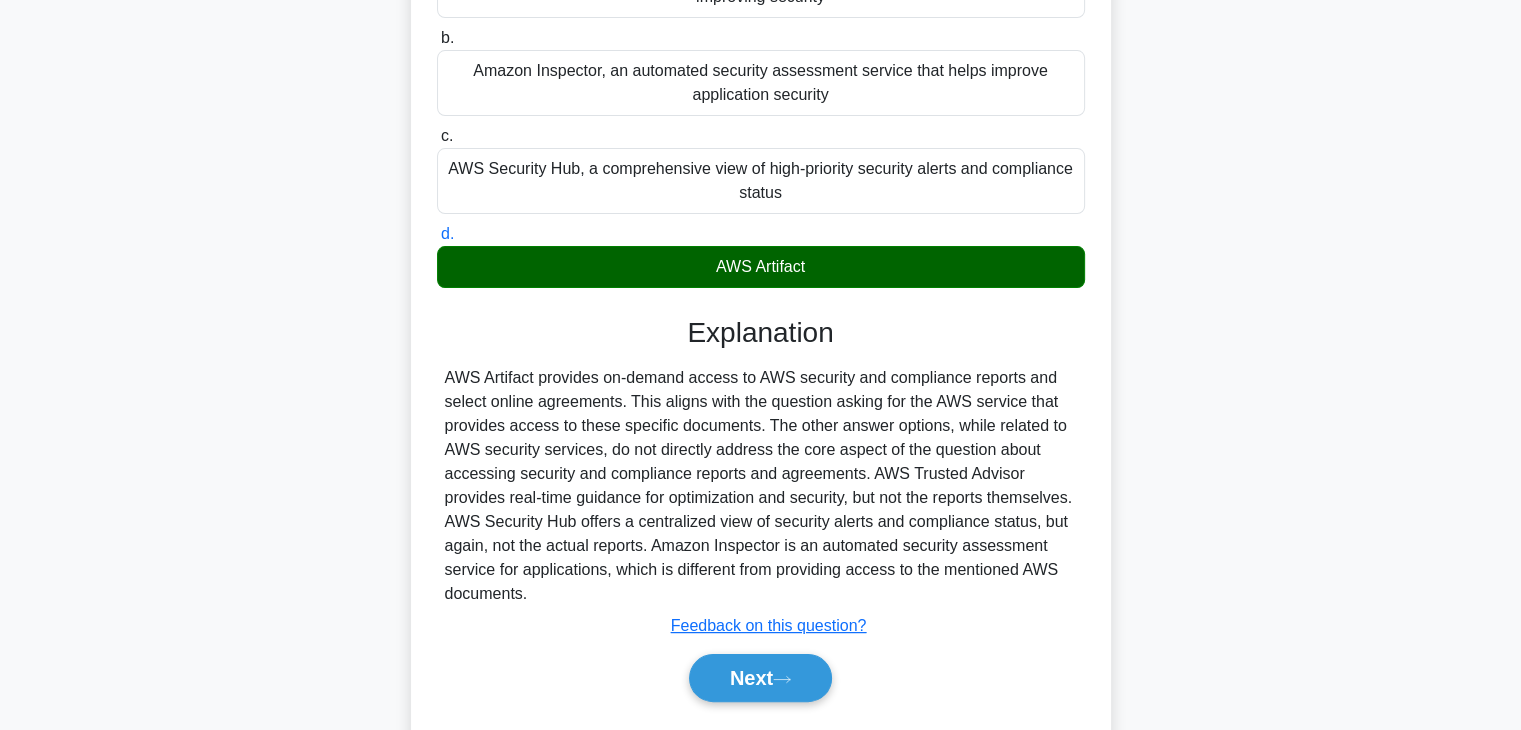 scroll, scrollTop: 304, scrollLeft: 0, axis: vertical 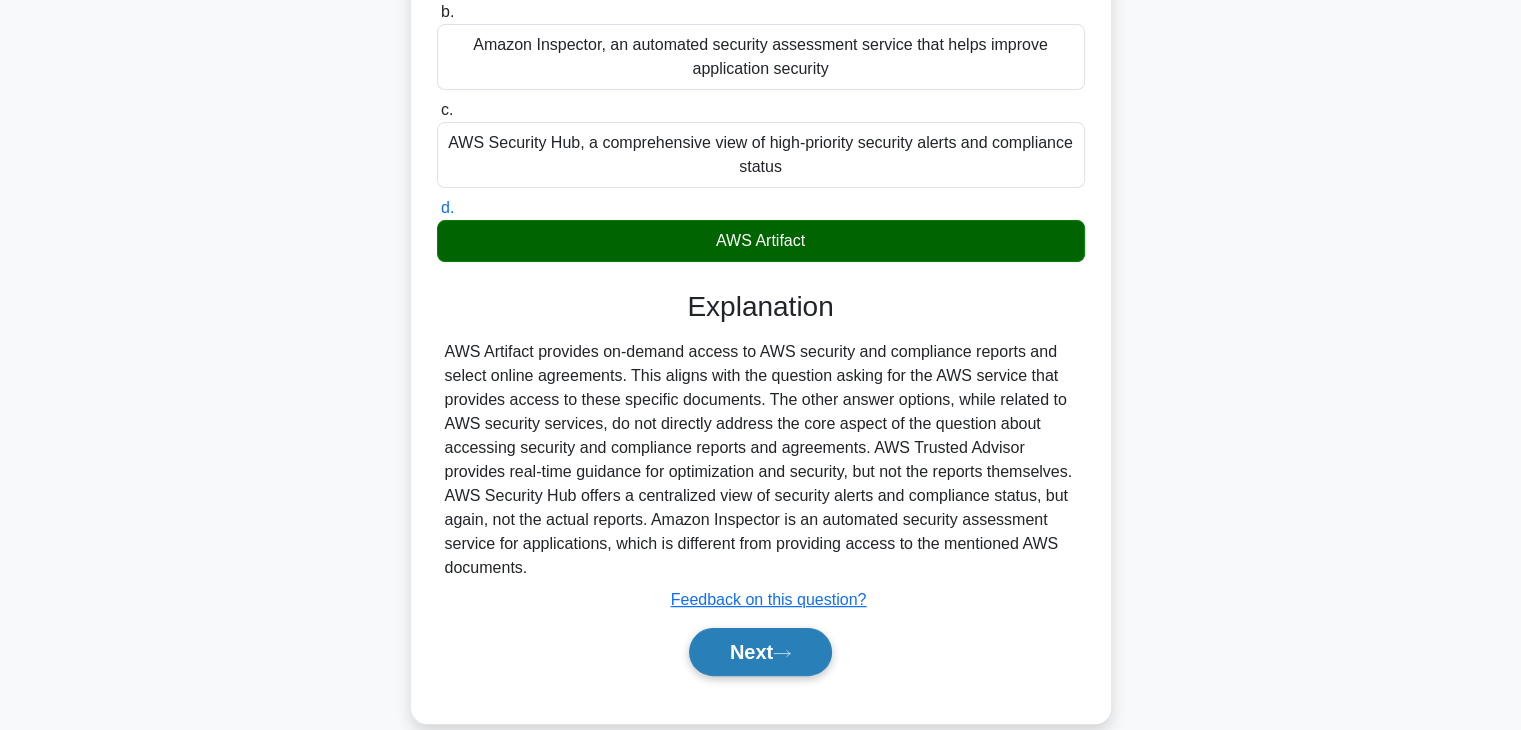 click on "Next" at bounding box center [760, 652] 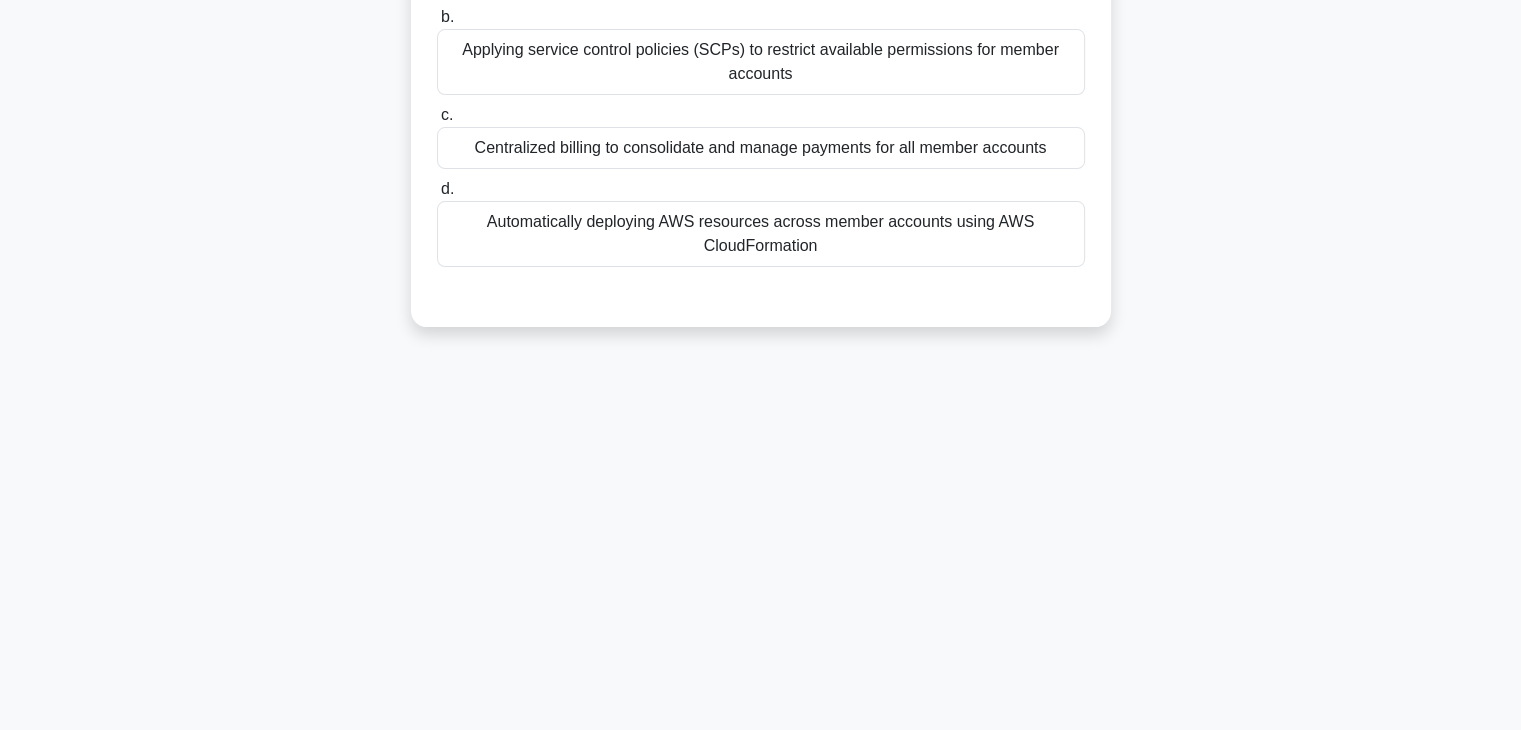 scroll, scrollTop: 7, scrollLeft: 0, axis: vertical 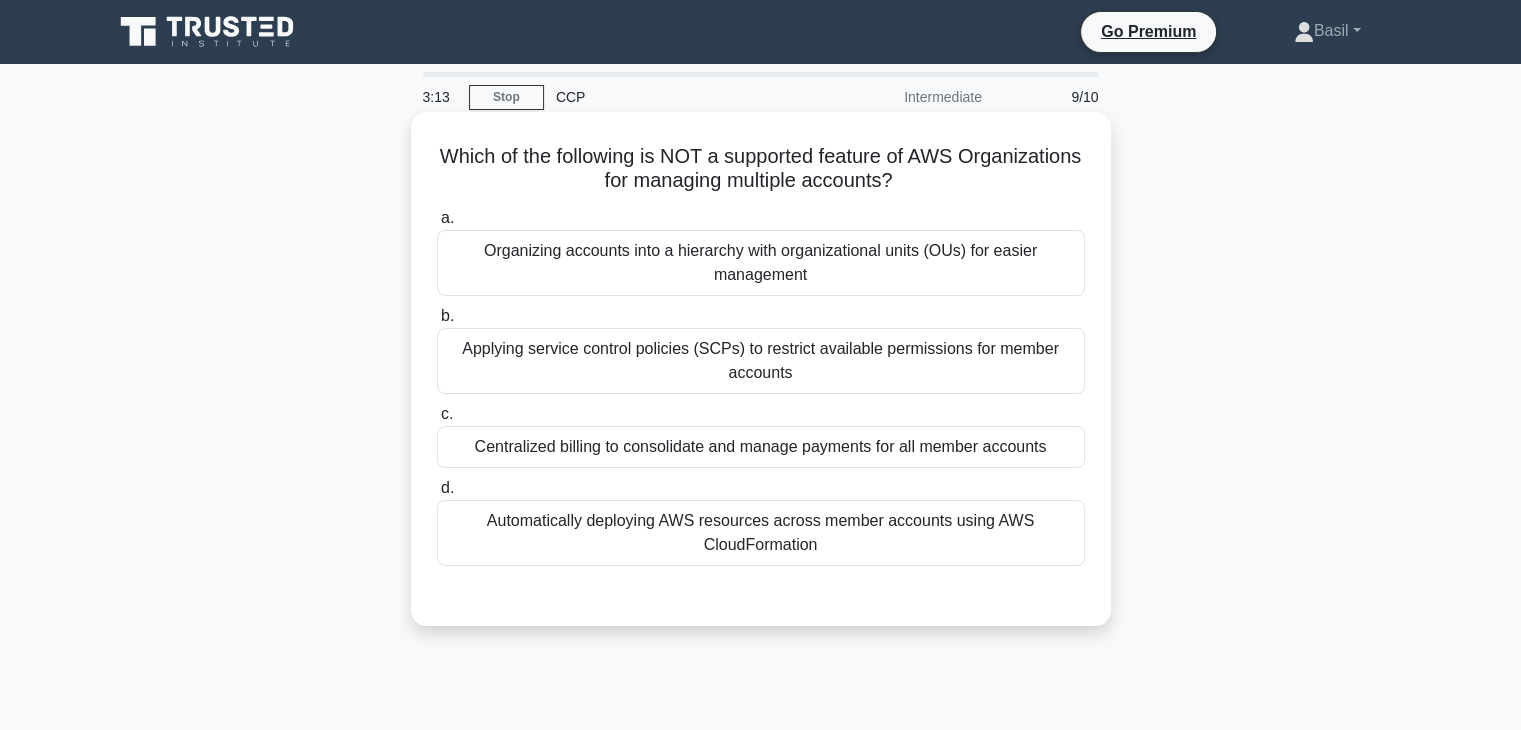 click on "Automatically deploying AWS resources across member accounts using AWS CloudFormation" at bounding box center [761, 533] 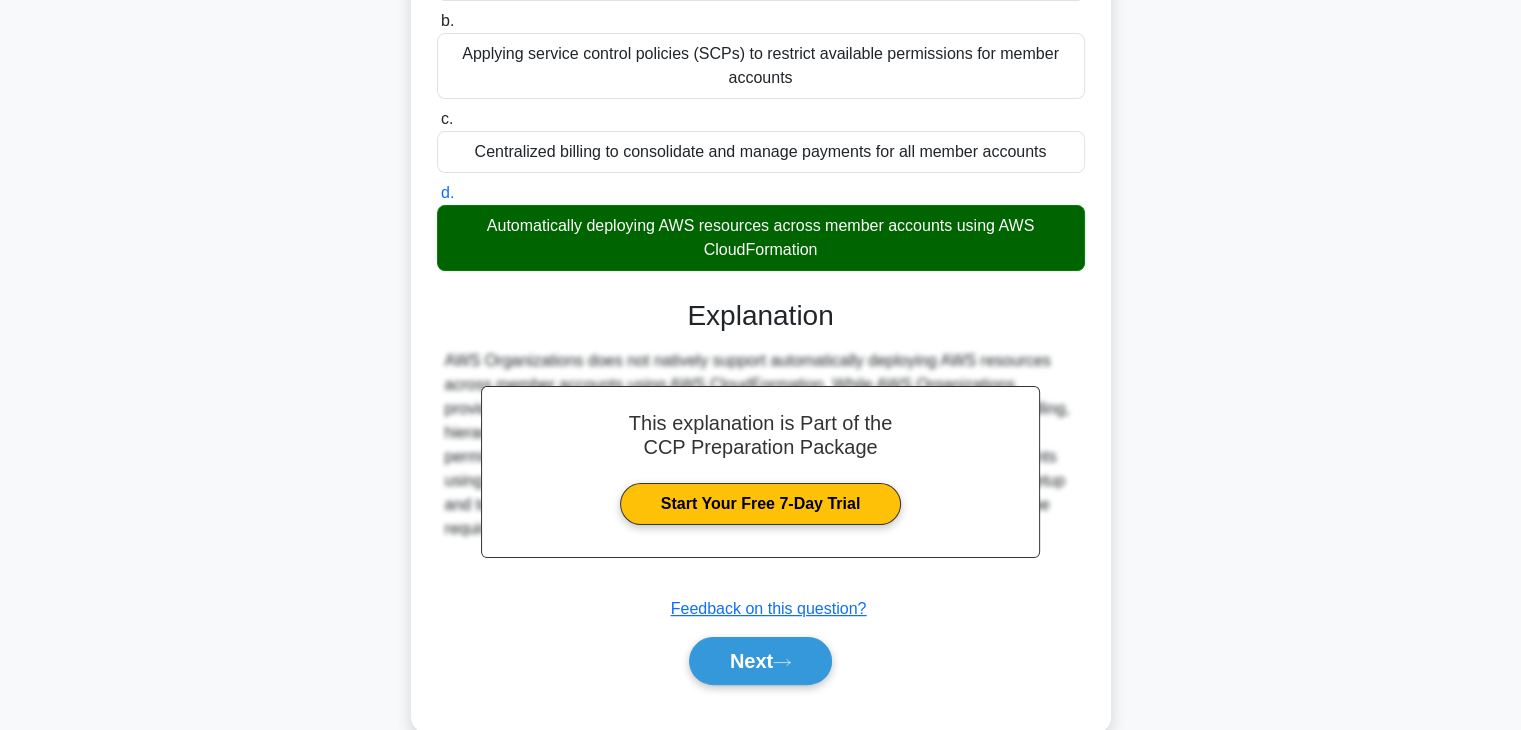 scroll, scrollTop: 304, scrollLeft: 0, axis: vertical 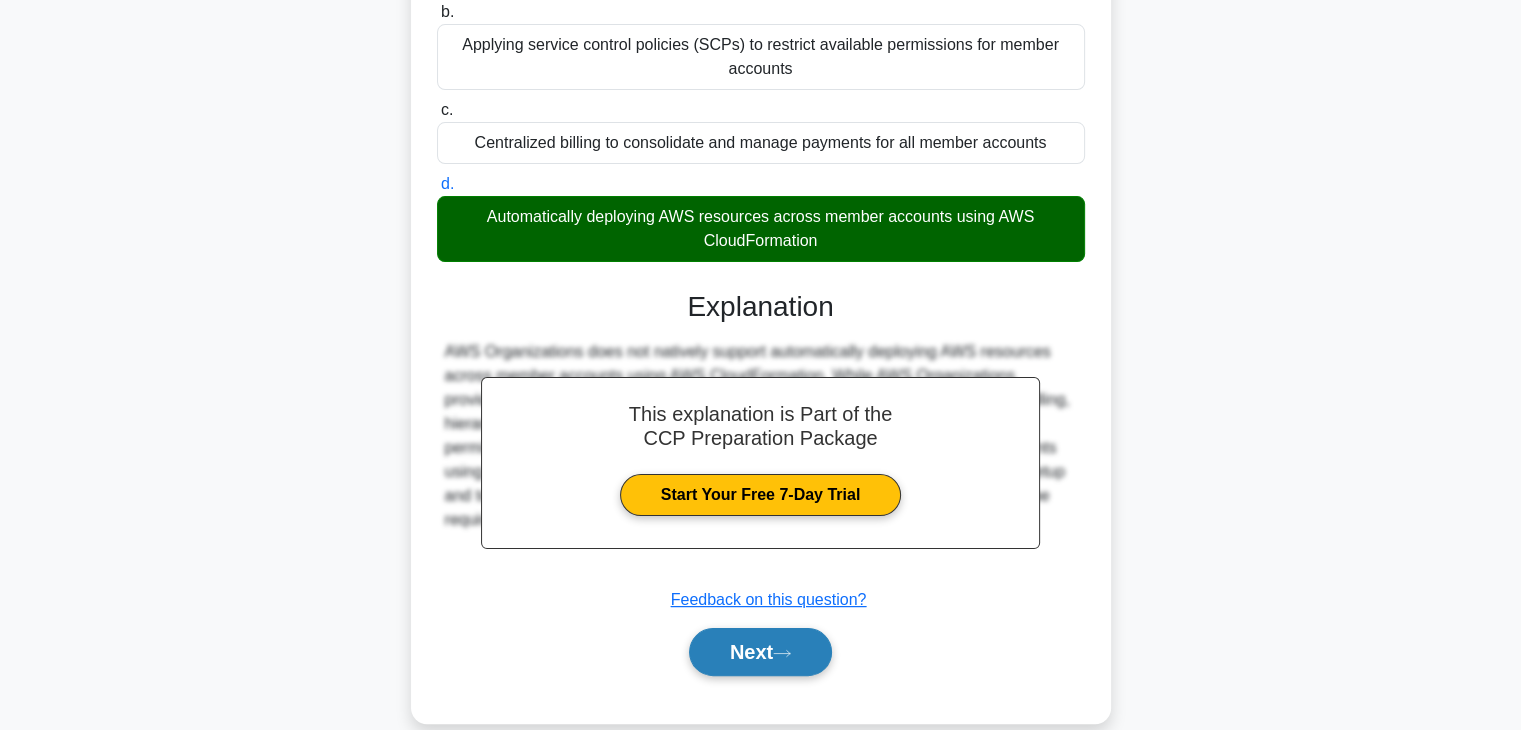 click on "Next" at bounding box center [760, 652] 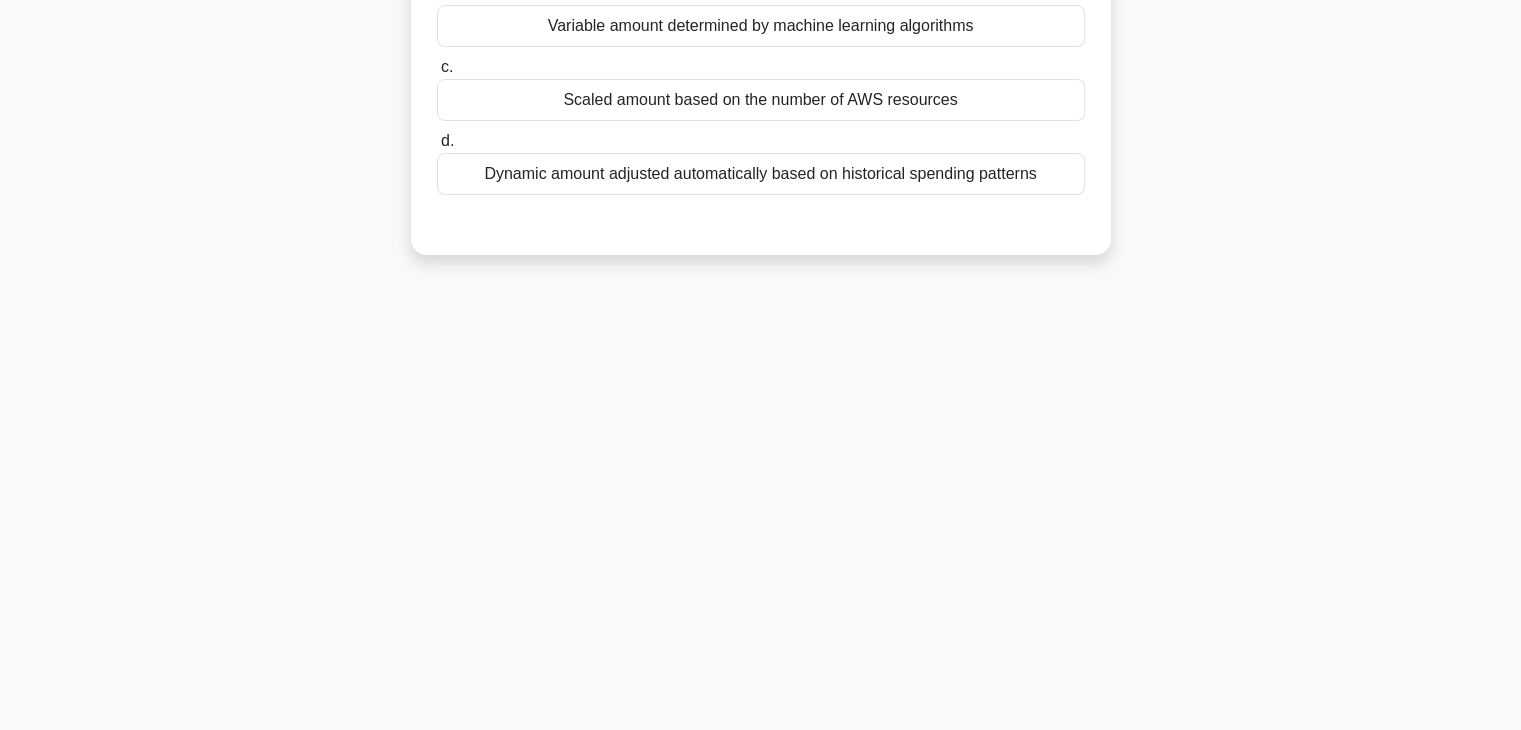 scroll, scrollTop: 0, scrollLeft: 0, axis: both 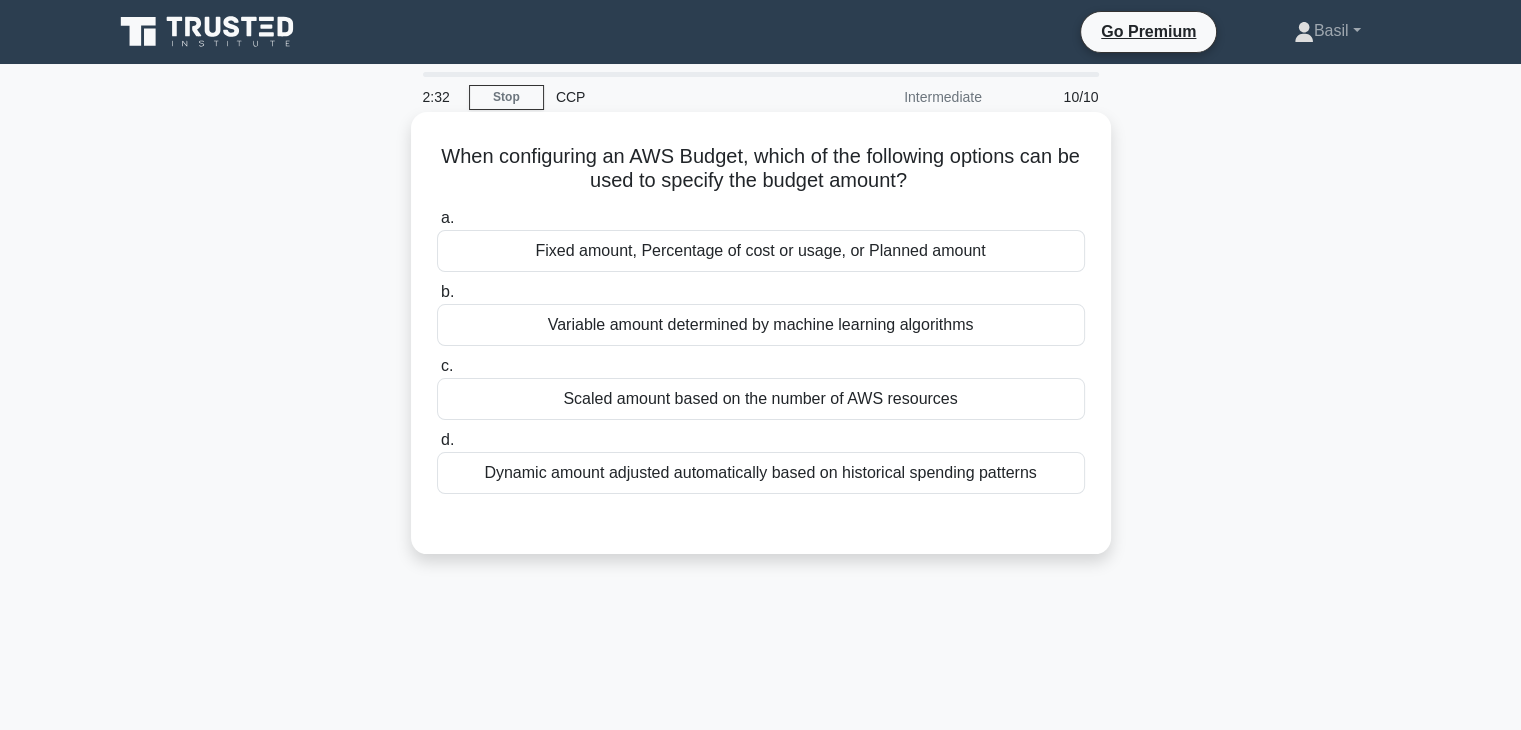 click on "Fixed amount, Percentage of cost or usage, or Planned amount" at bounding box center [761, 251] 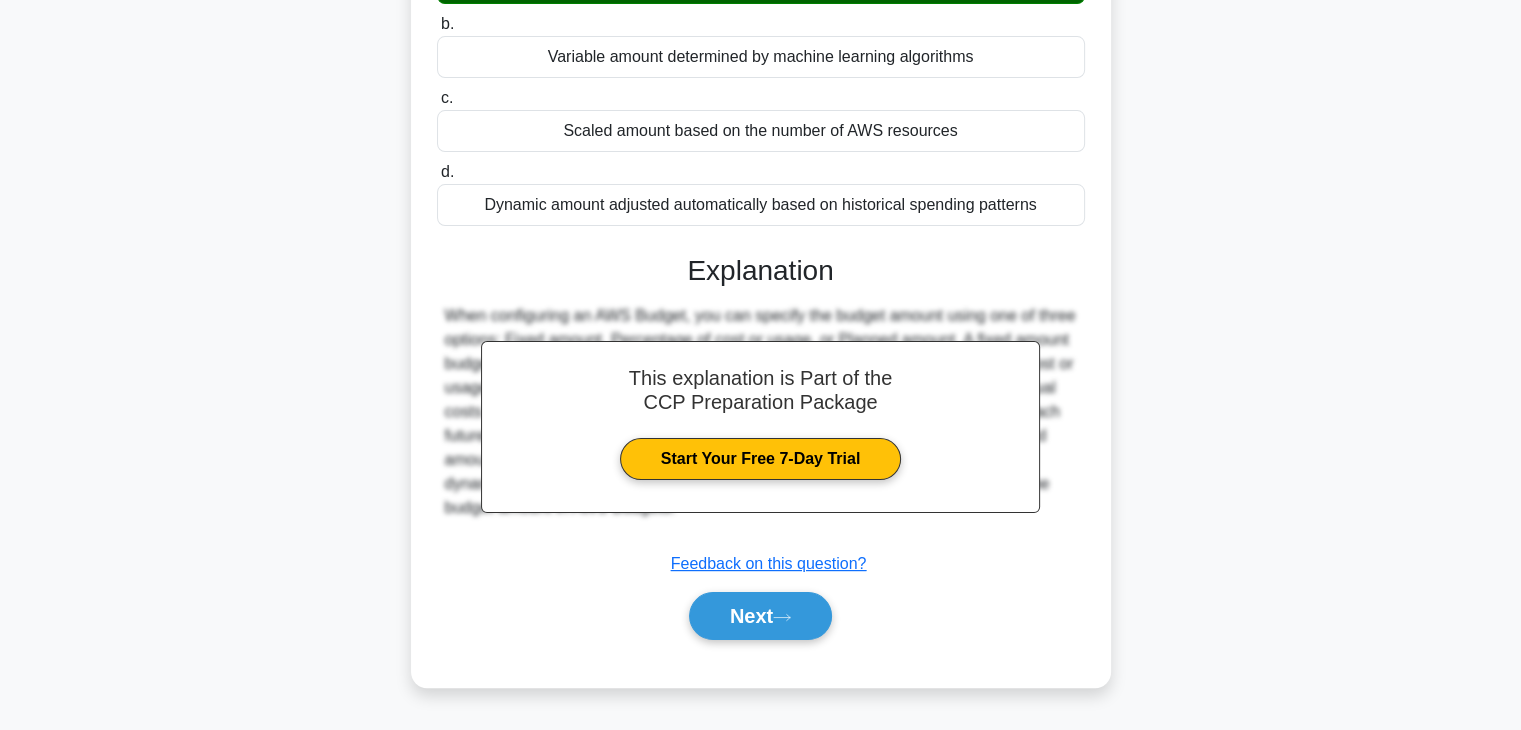 scroll, scrollTop: 280, scrollLeft: 0, axis: vertical 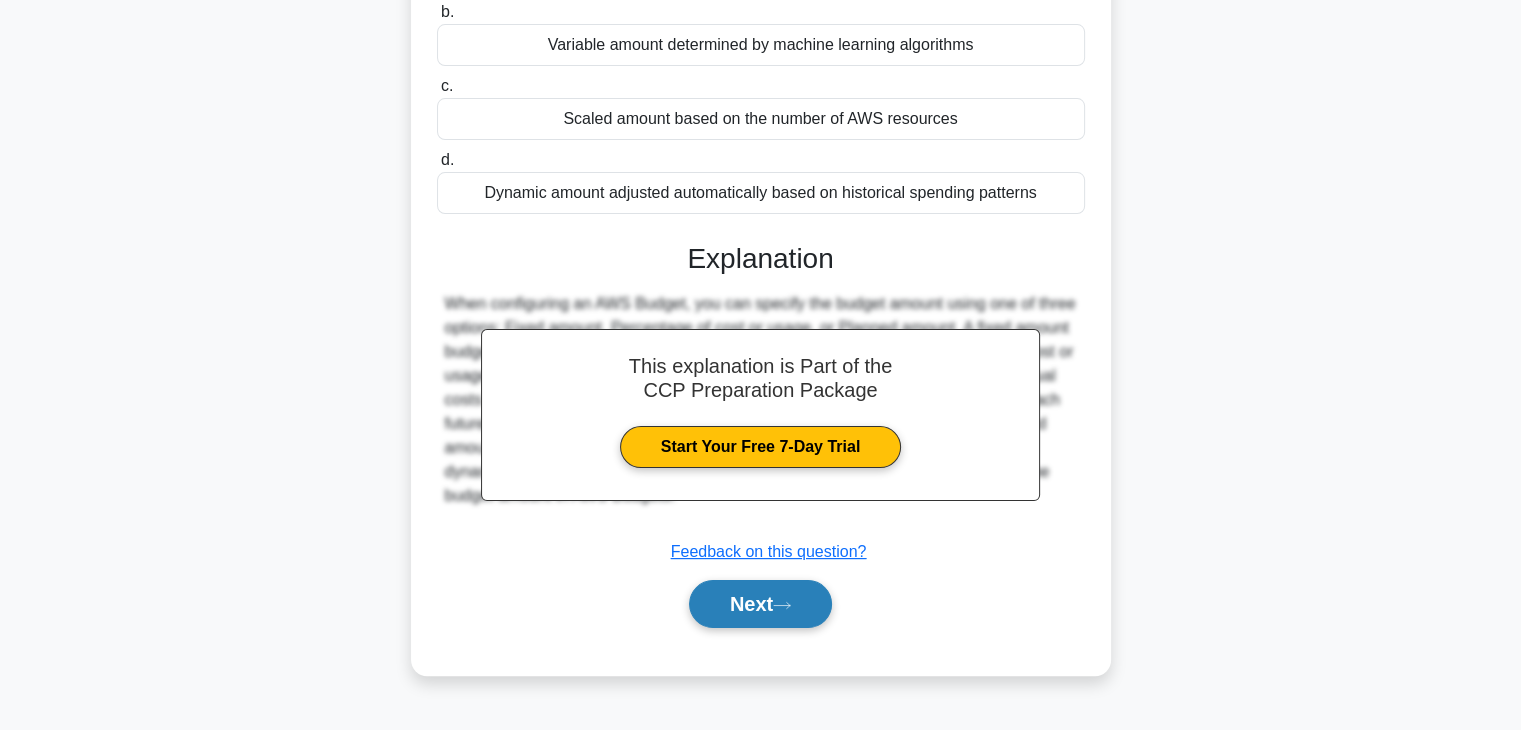 click on "Next" at bounding box center [760, 604] 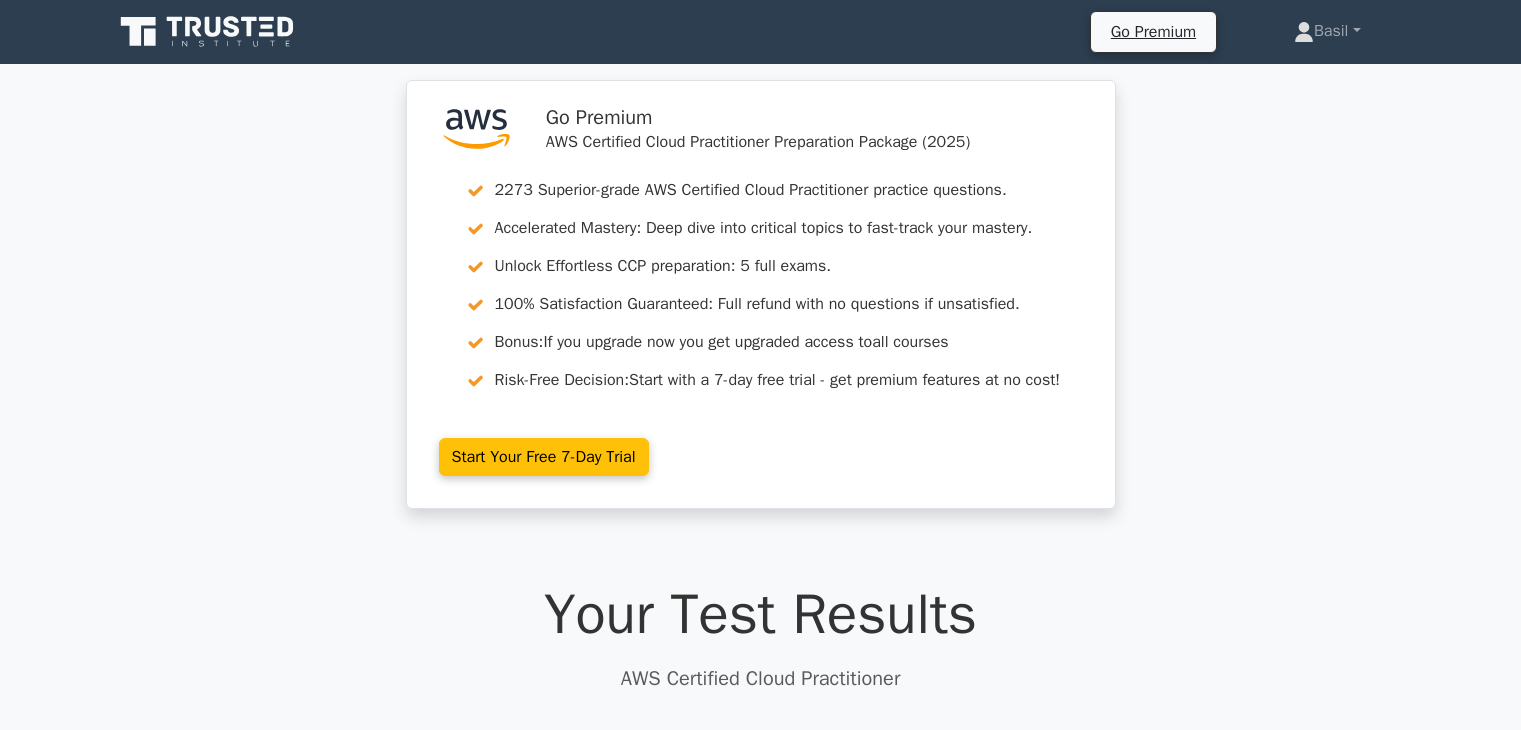 scroll, scrollTop: 0, scrollLeft: 0, axis: both 